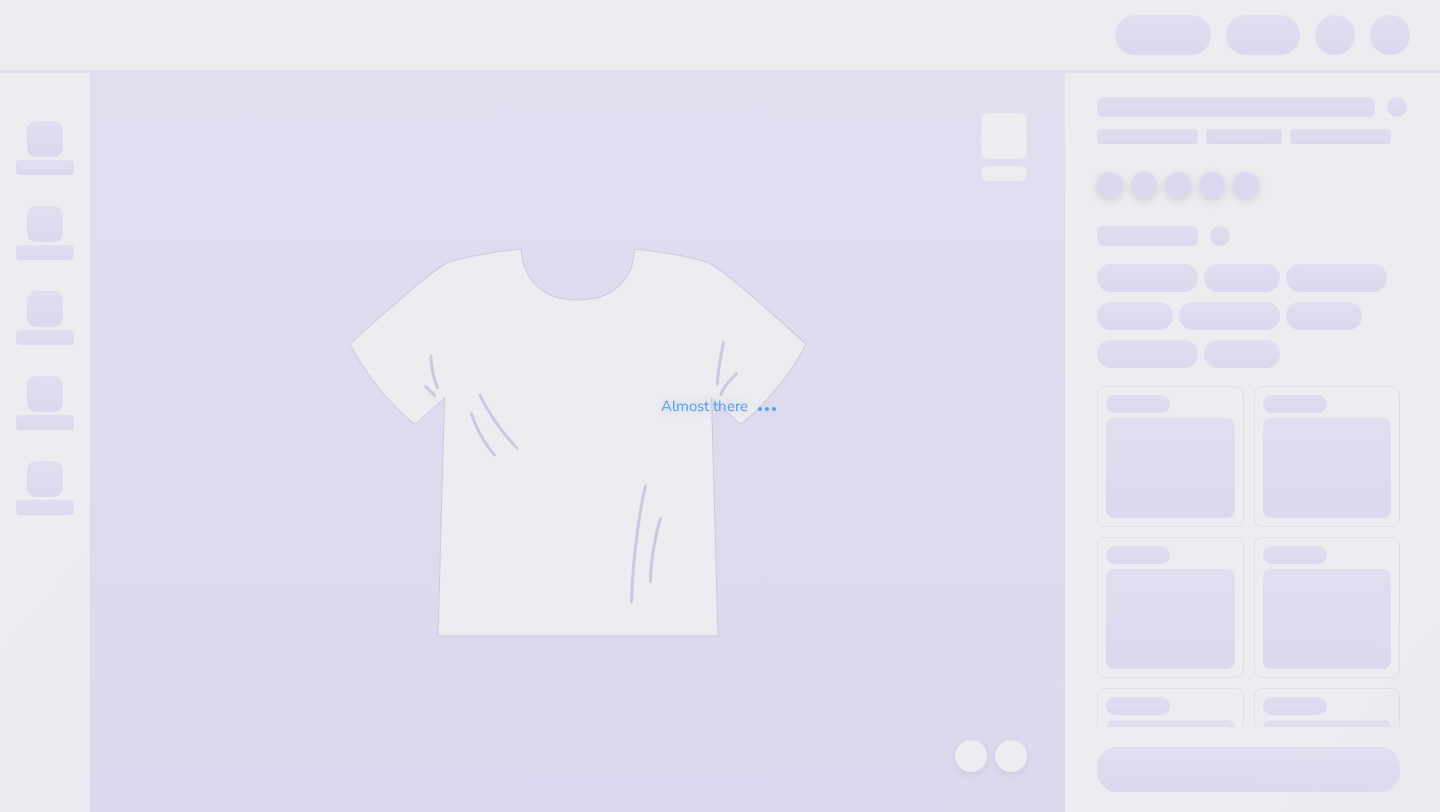 scroll, scrollTop: 0, scrollLeft: 0, axis: both 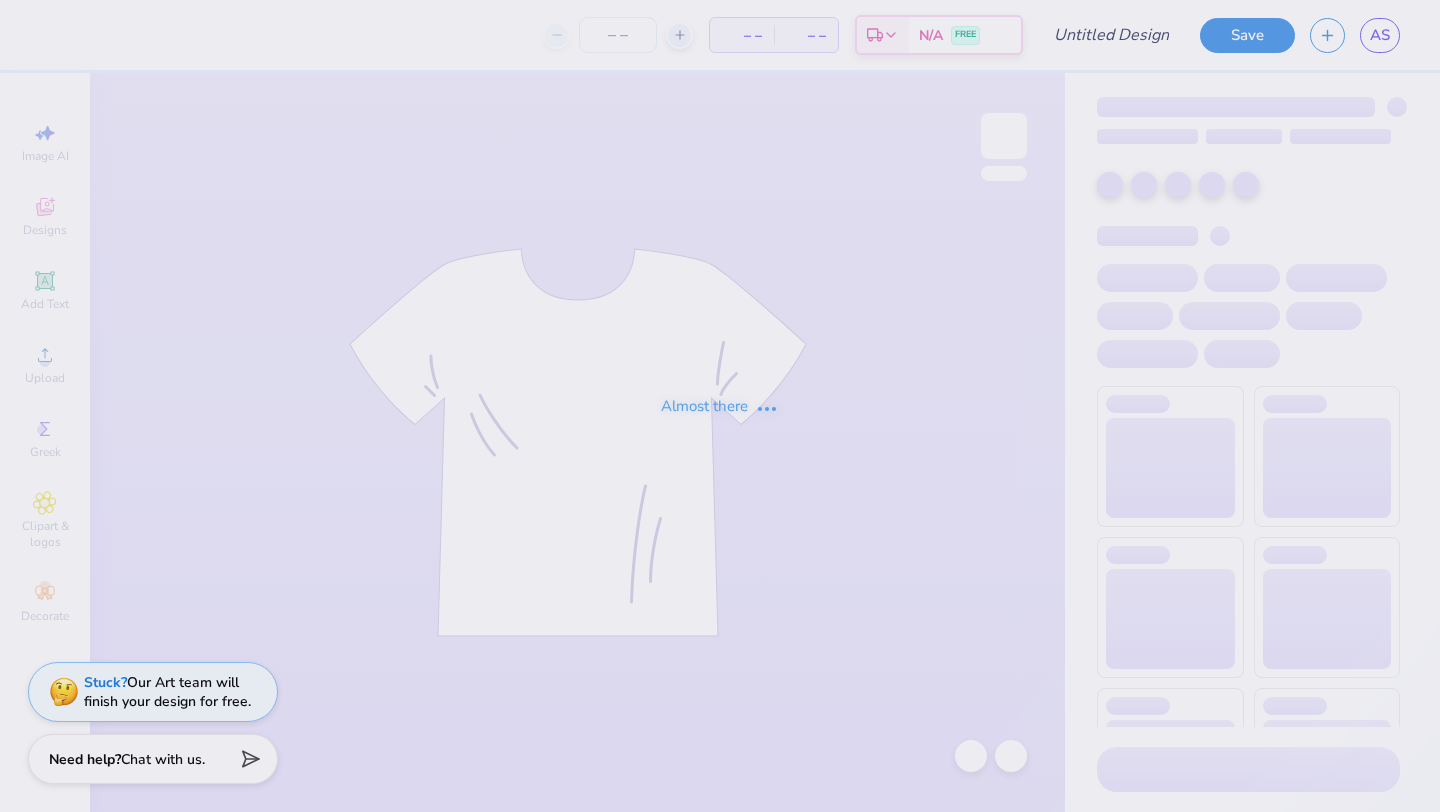 type on "[FIRST] [LAST] : [ORGANIZATION]" 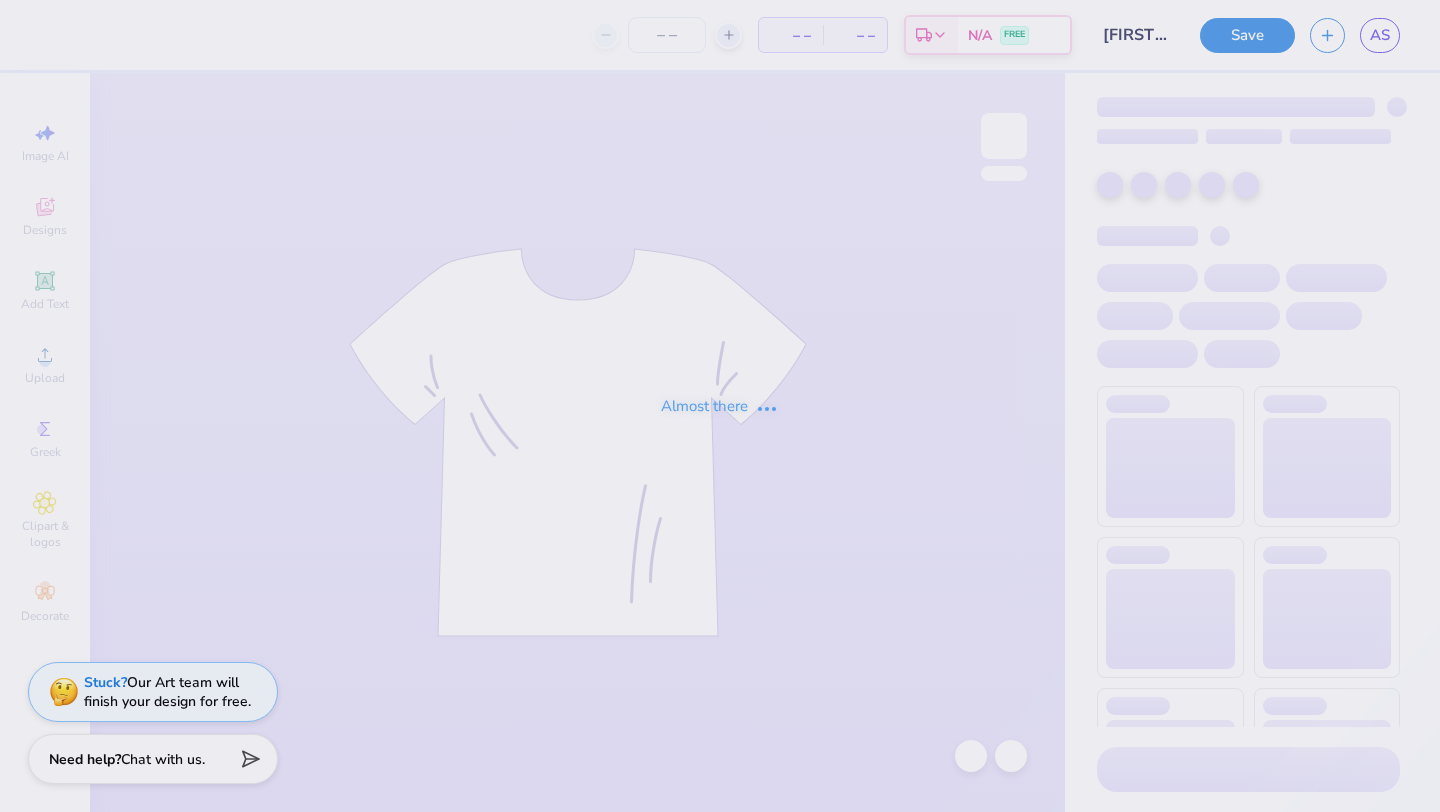 type on "140" 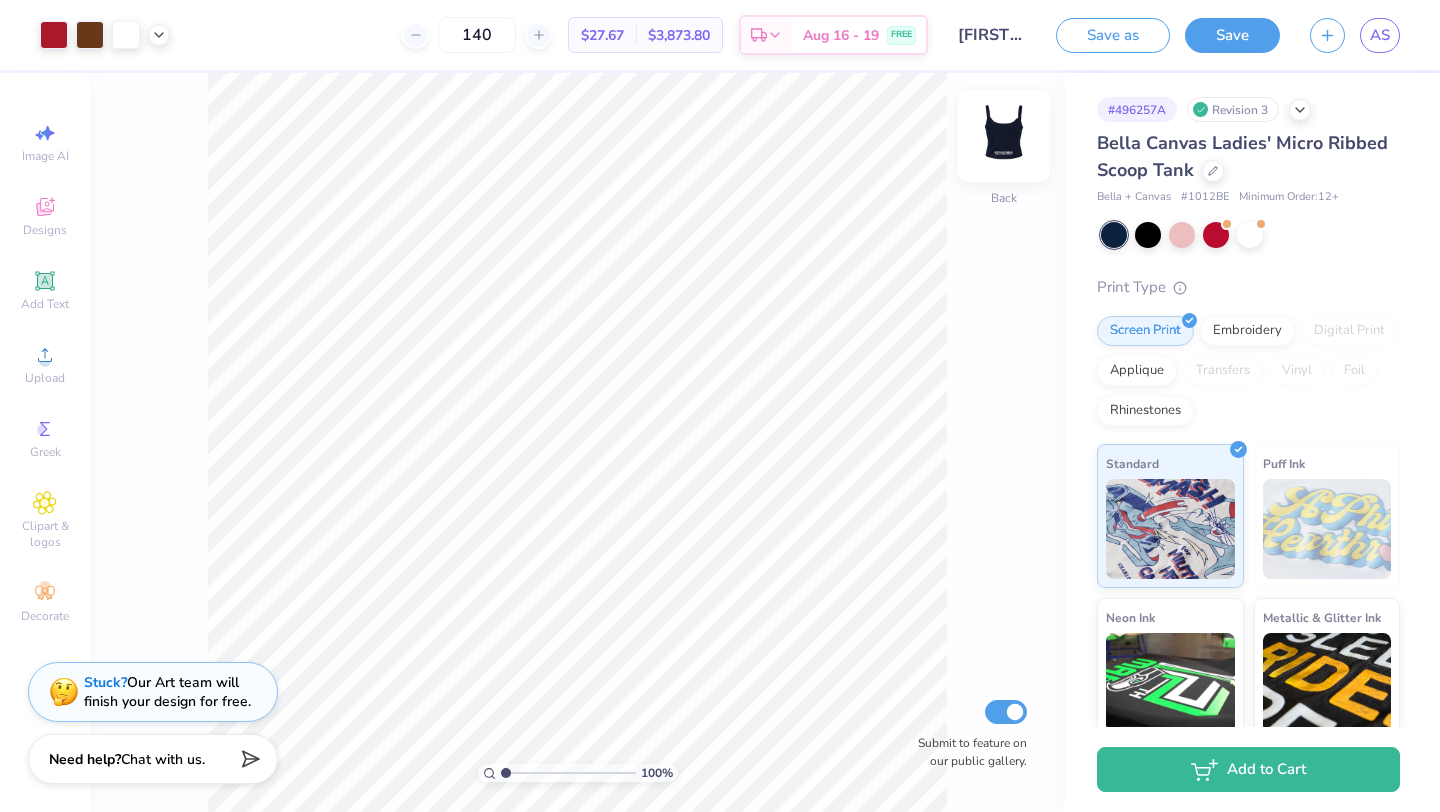 click at bounding box center [1004, 136] 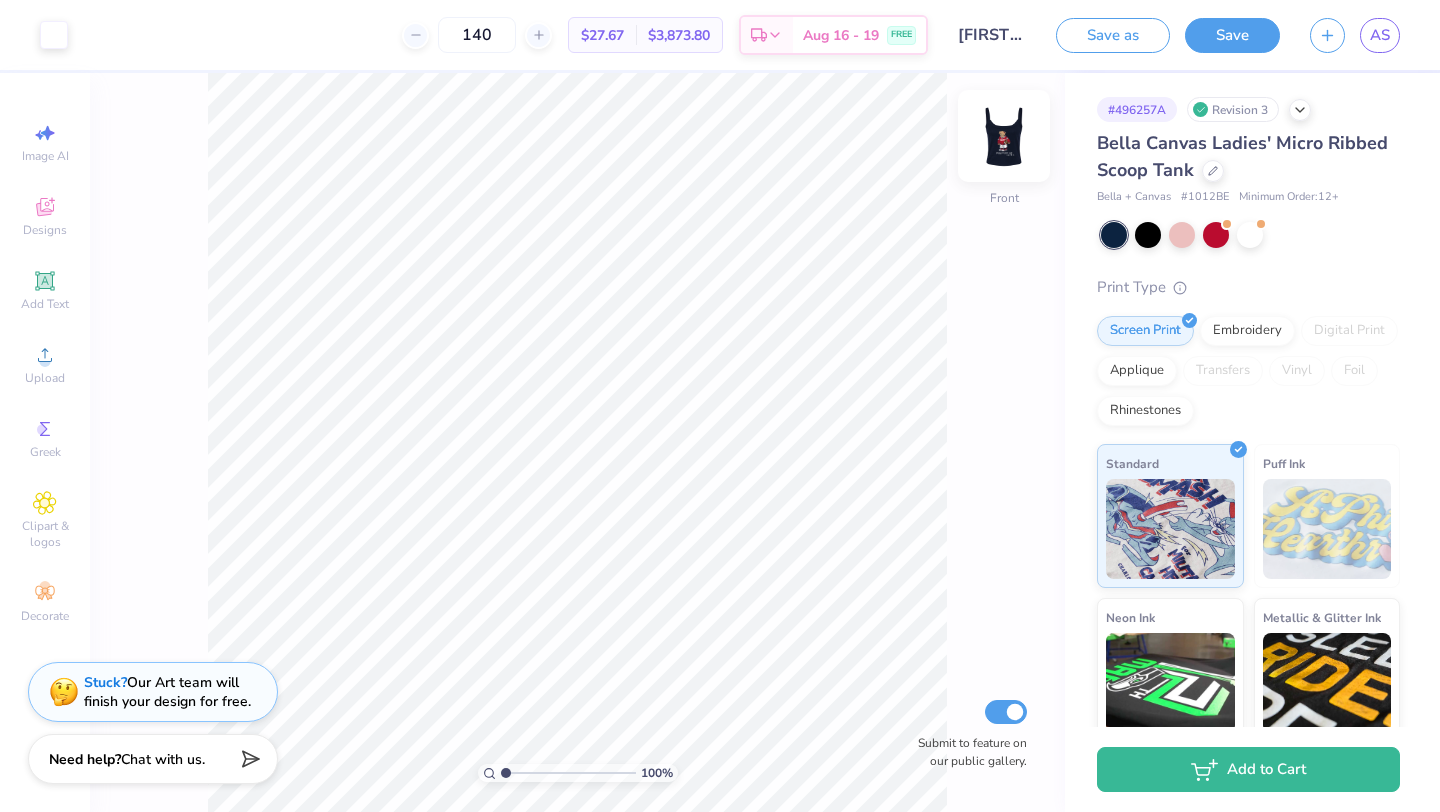 click at bounding box center [1004, 136] 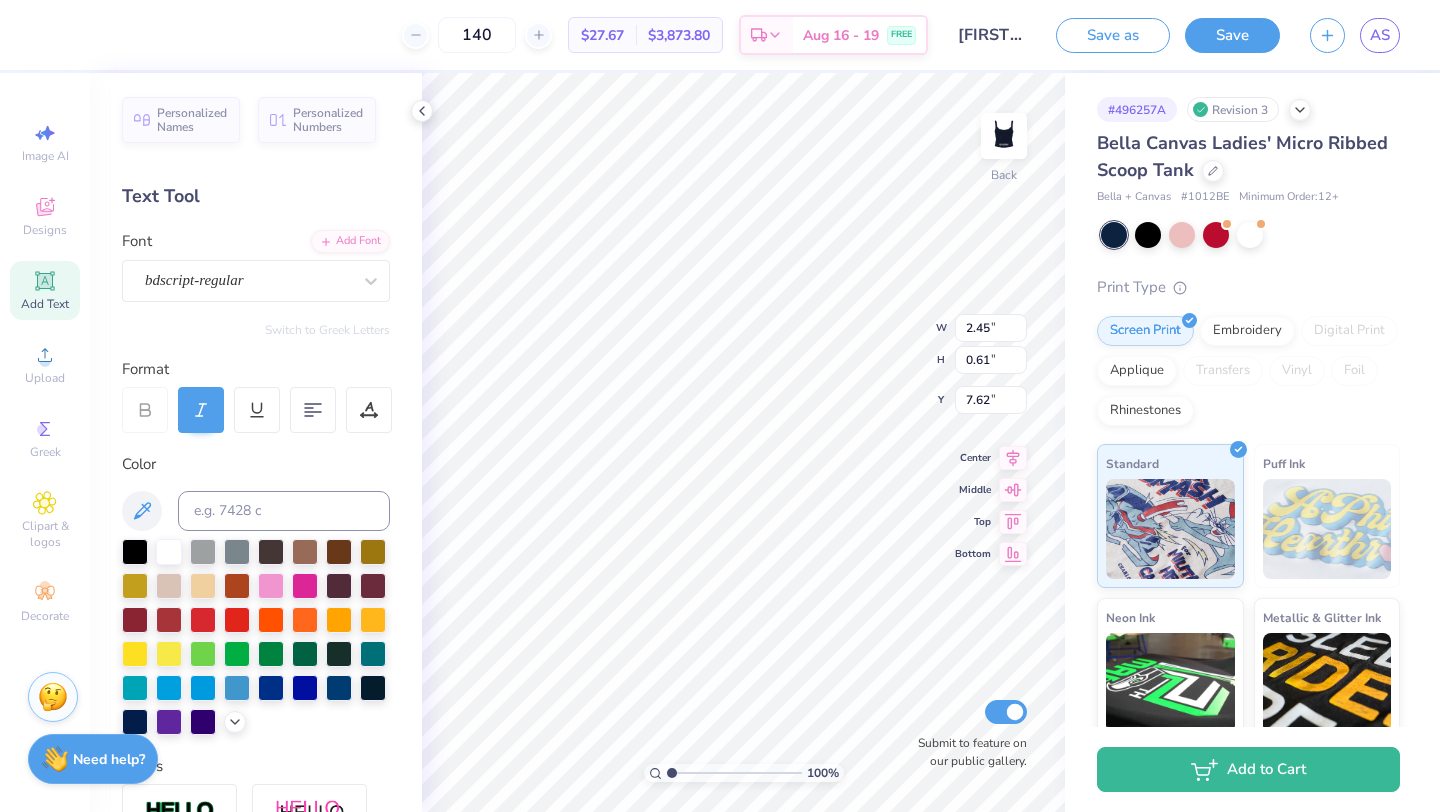 scroll, scrollTop: 0, scrollLeft: 0, axis: both 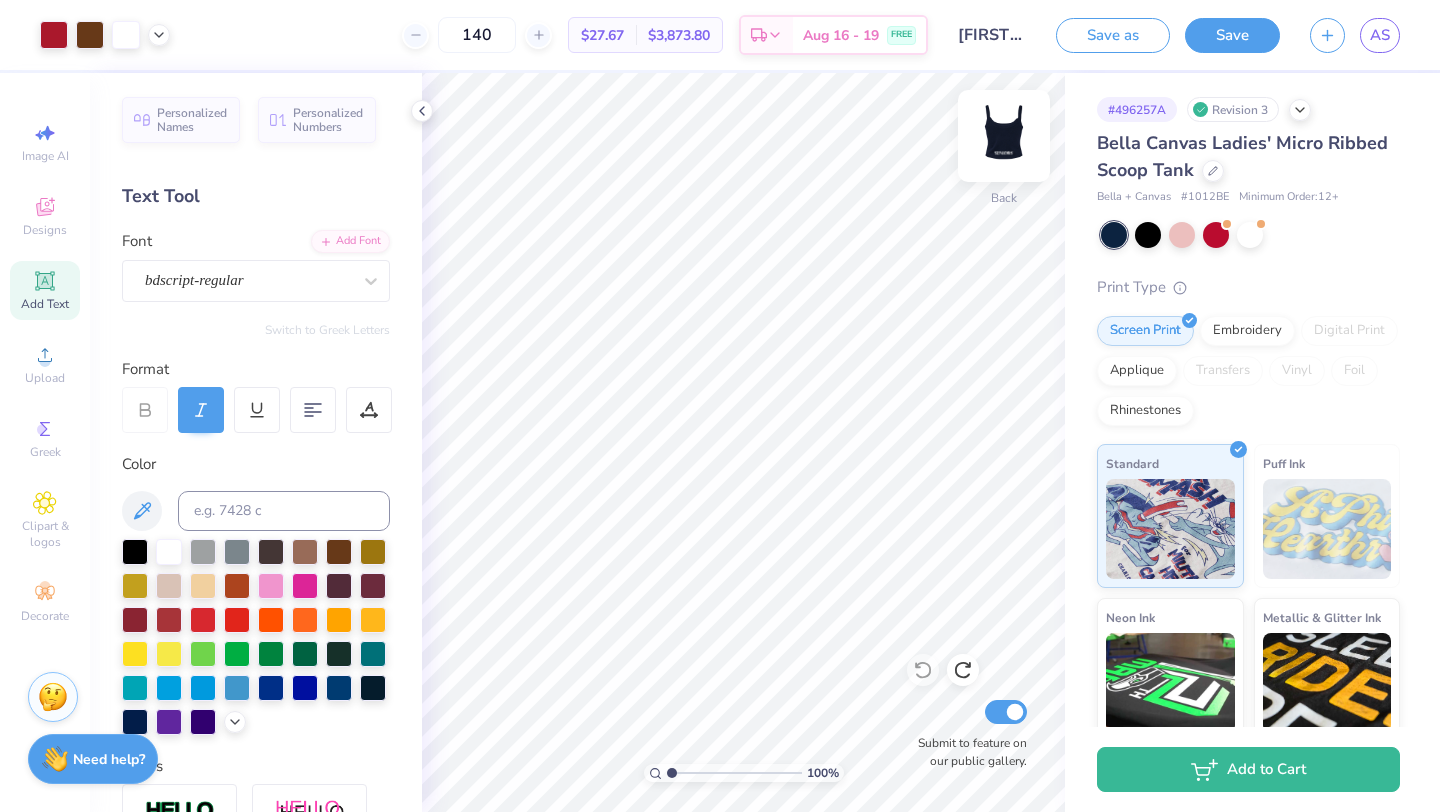 click at bounding box center [1004, 136] 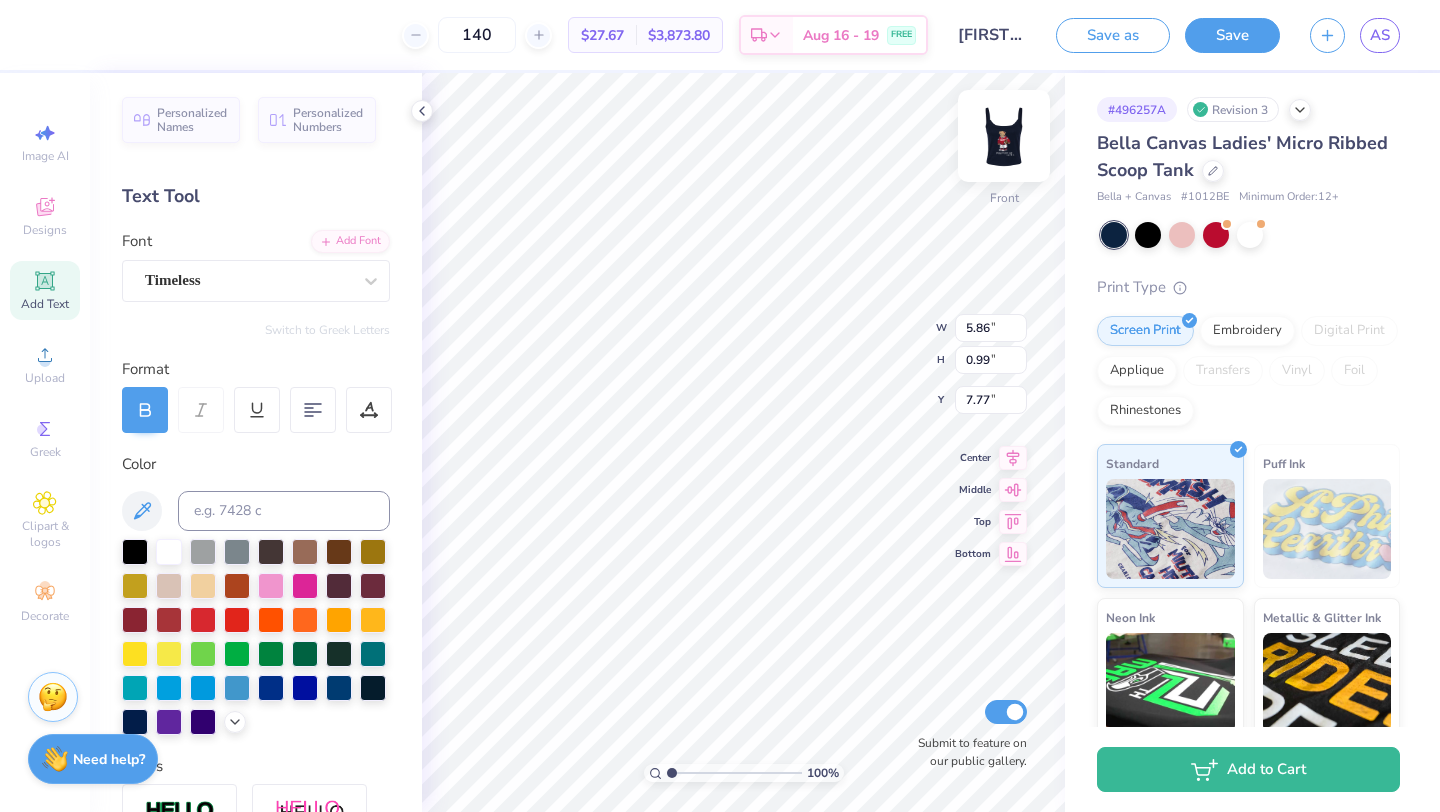 type on "7.54" 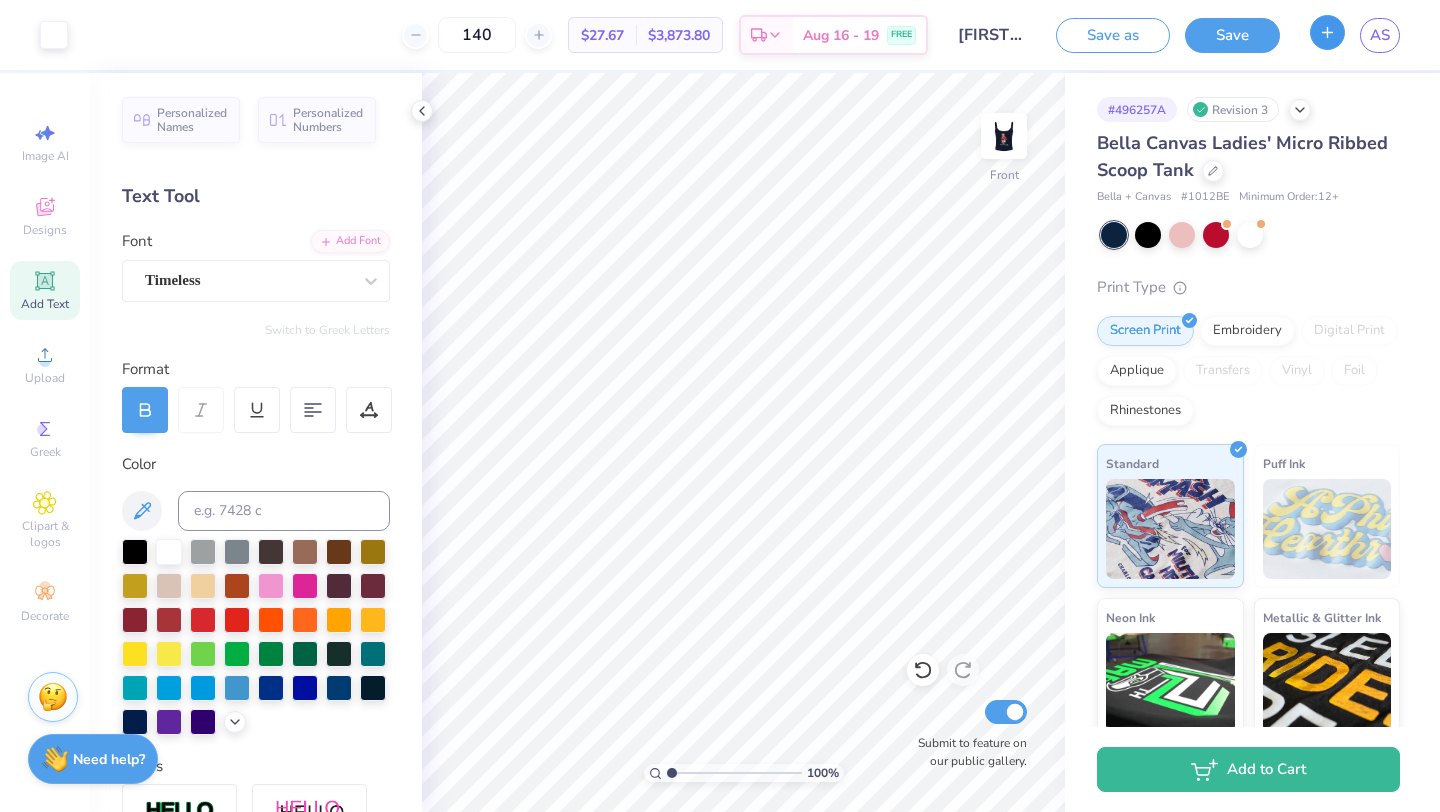 click 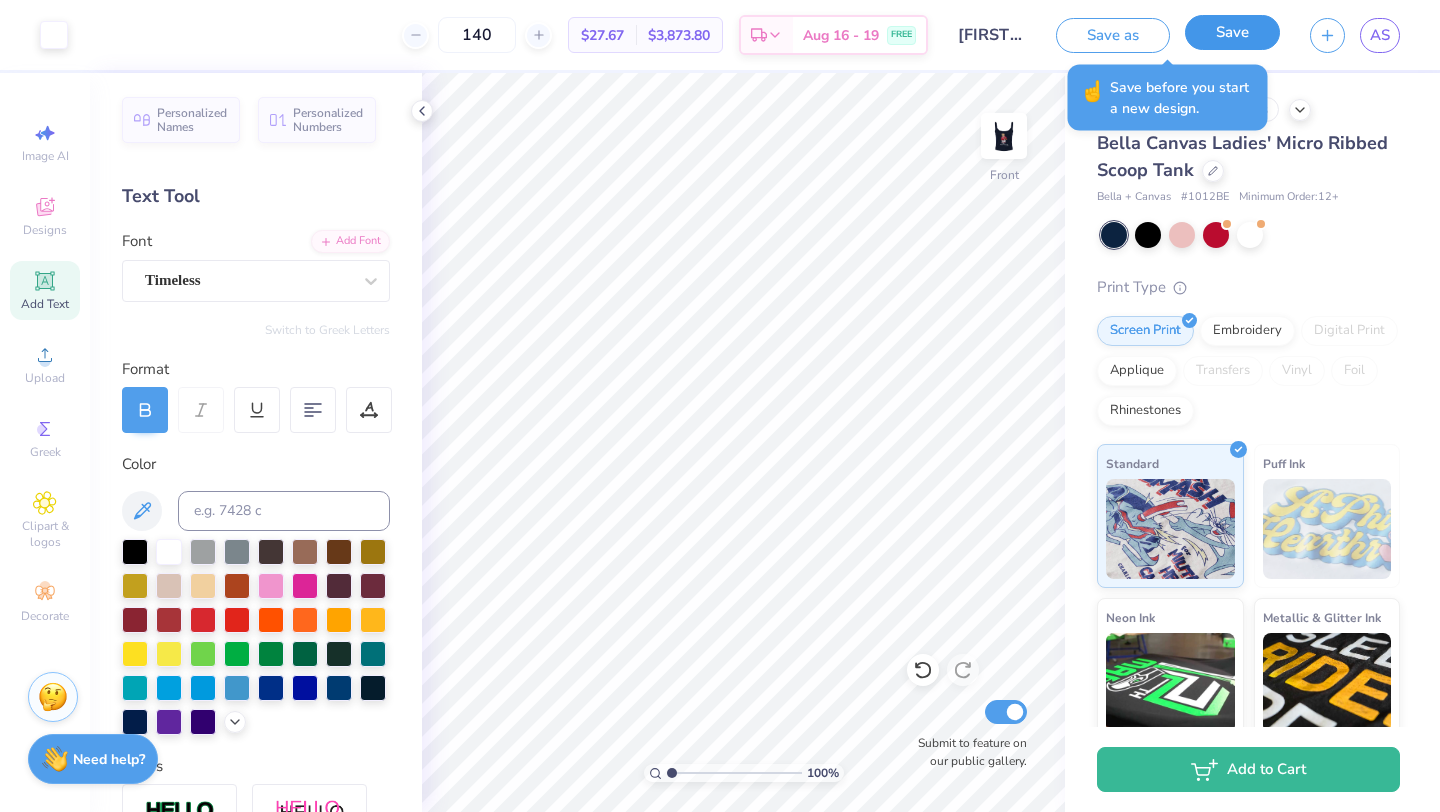 click on "Save" at bounding box center (1232, 32) 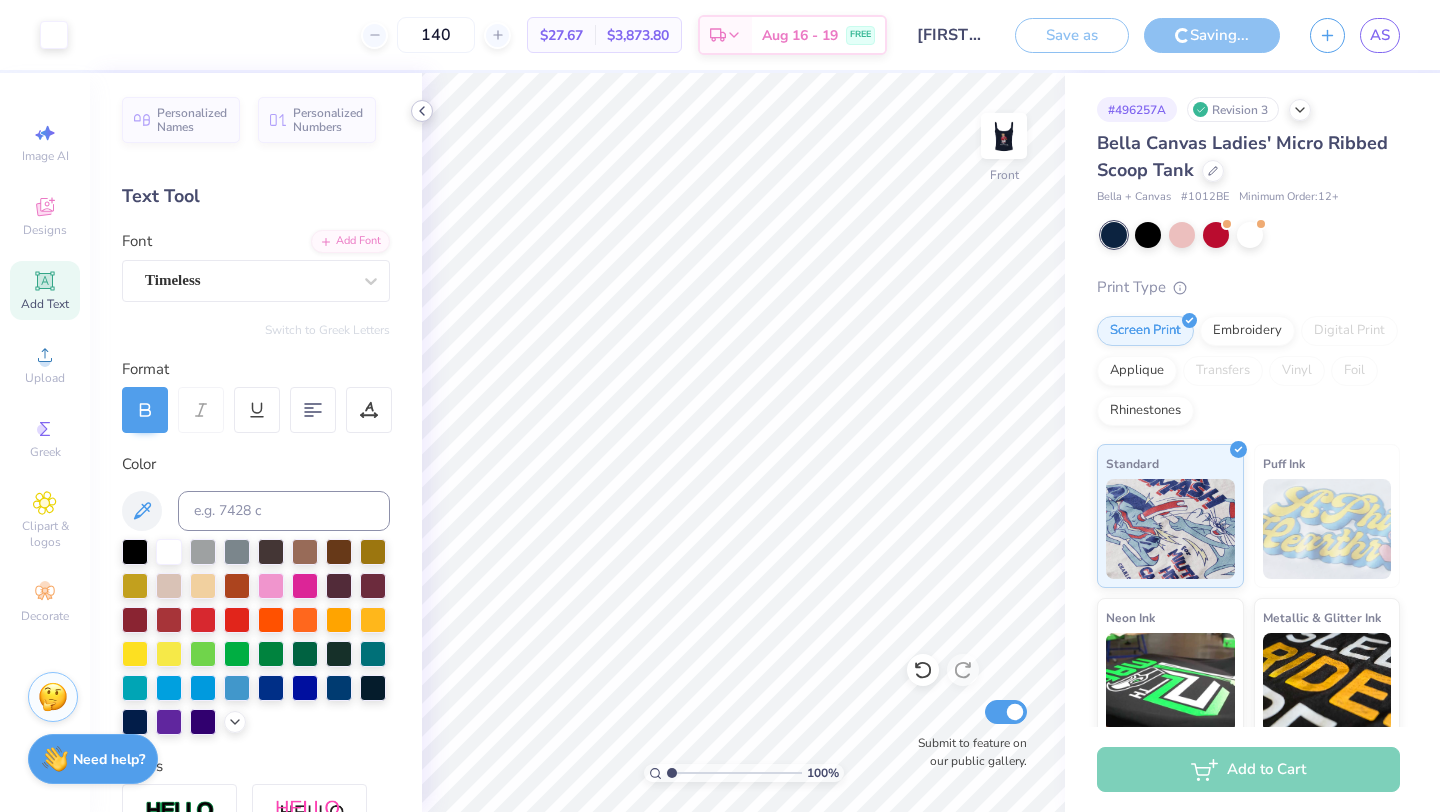 click 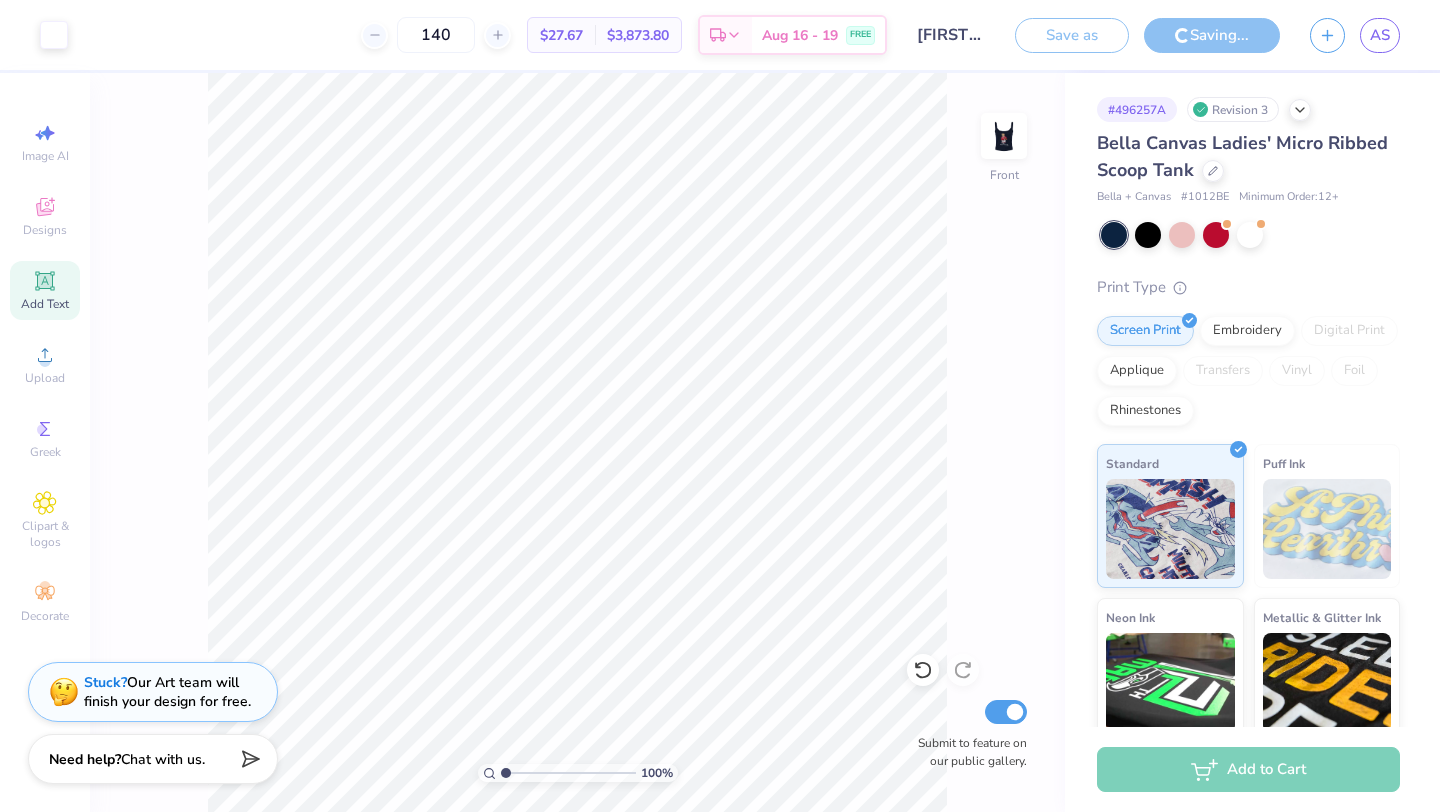 click on "Revision 3" at bounding box center [1233, 109] 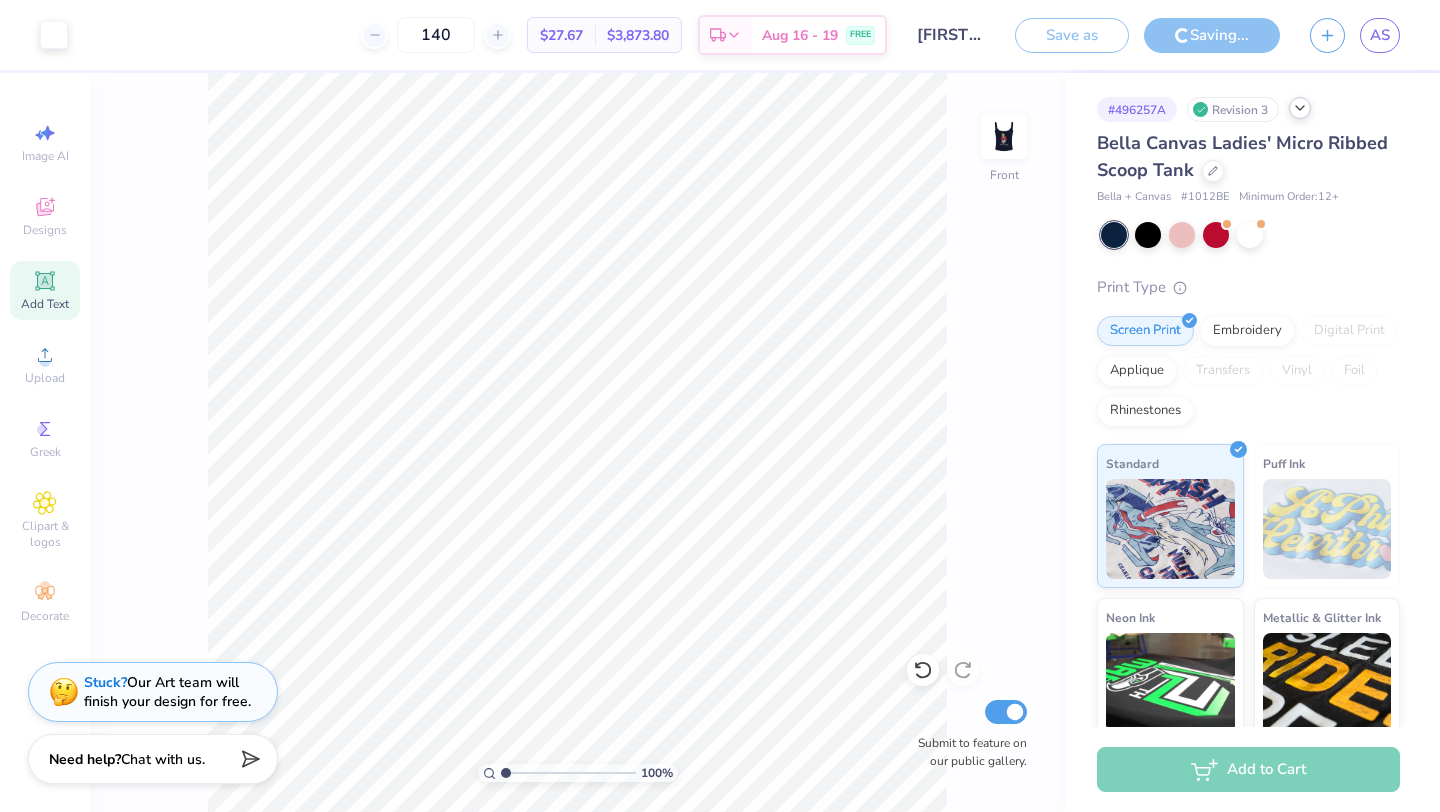 click 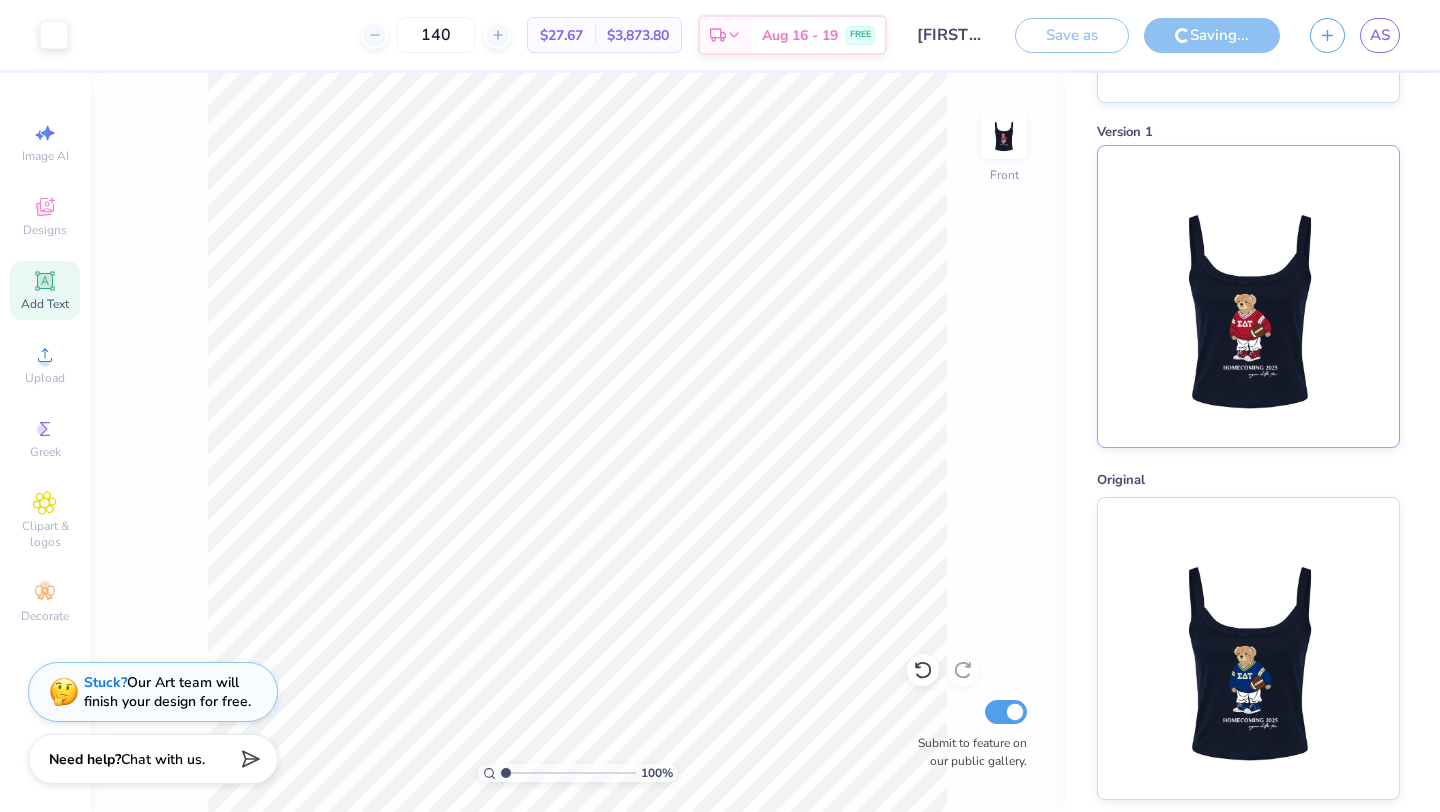 scroll, scrollTop: 0, scrollLeft: 0, axis: both 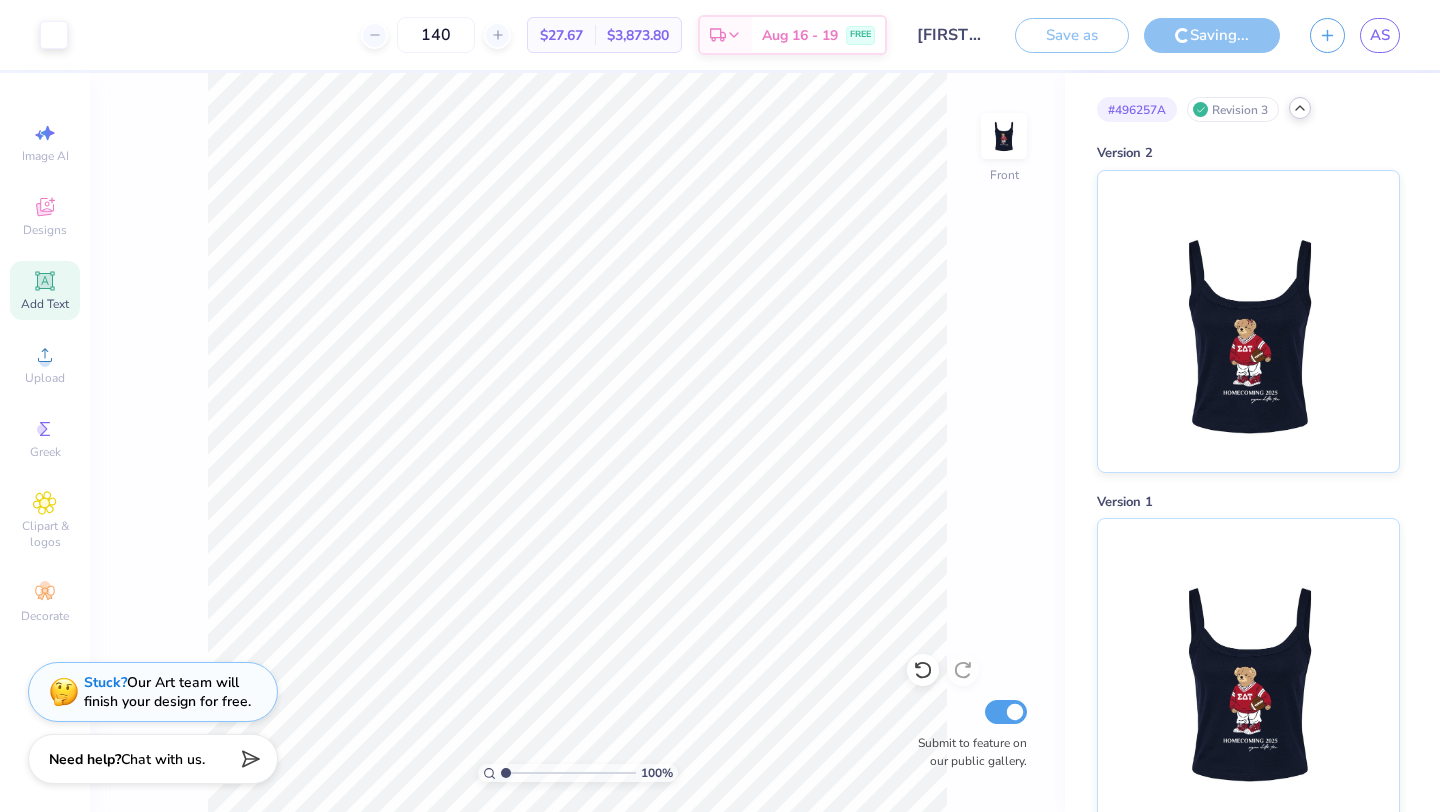 click 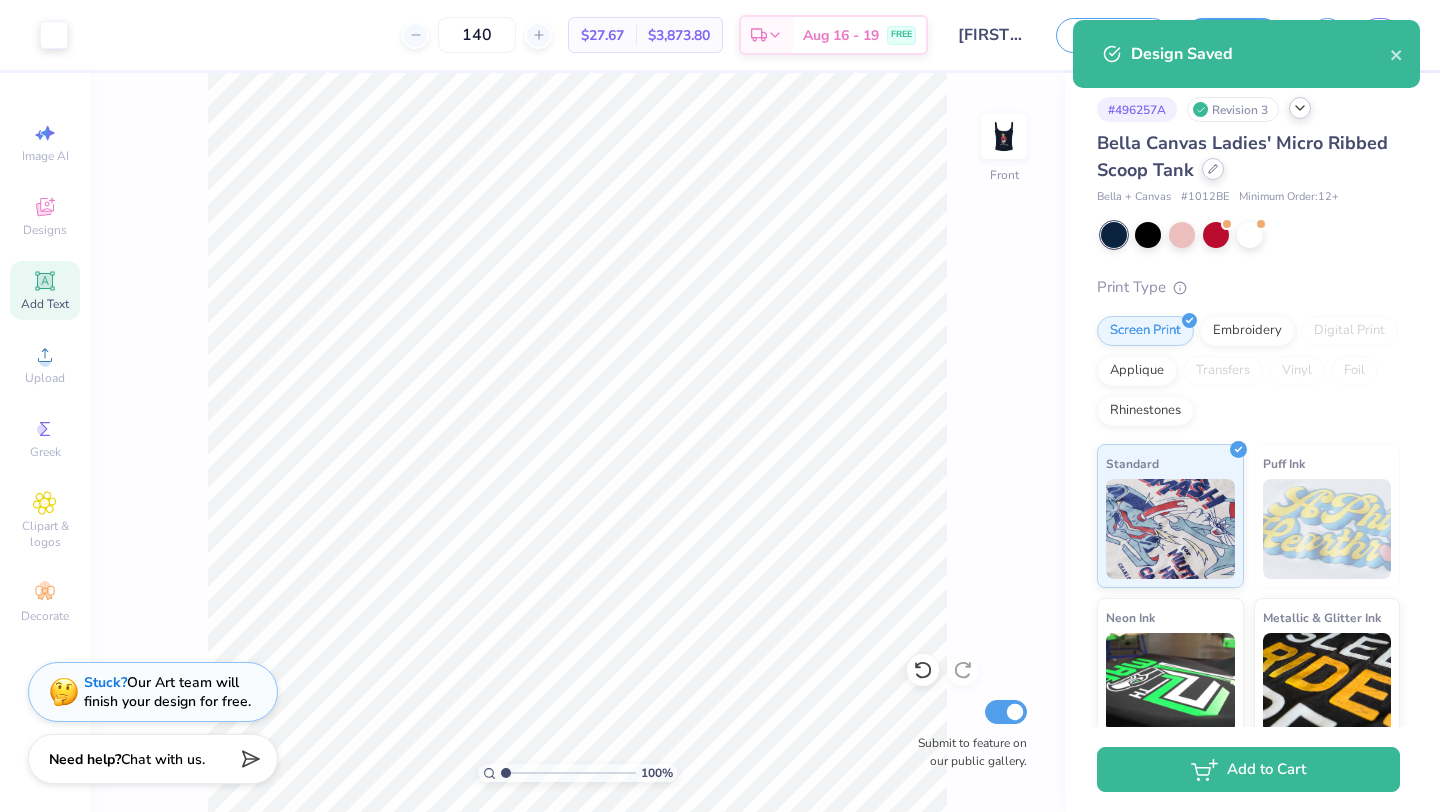 click 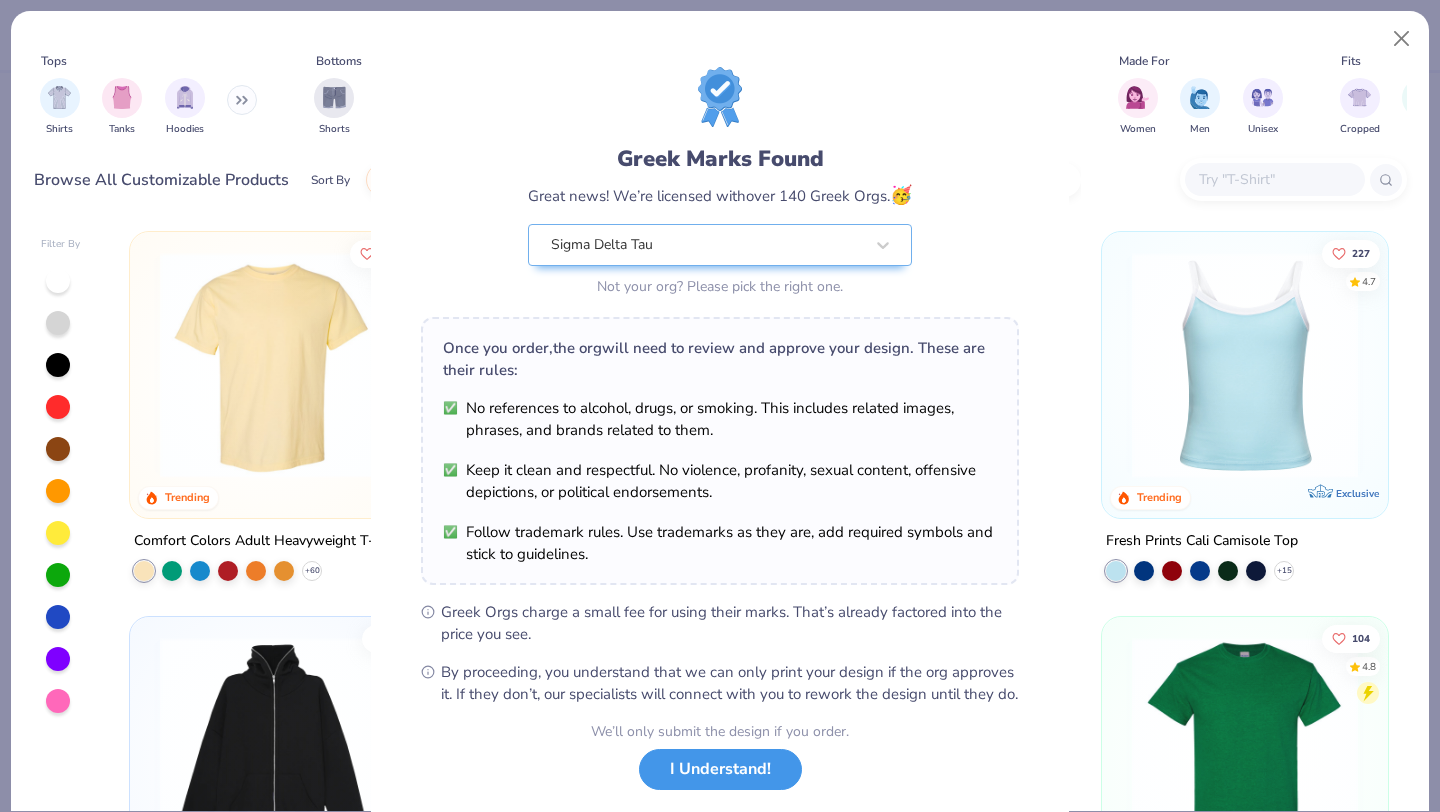 click on "I Understand!" at bounding box center [720, 769] 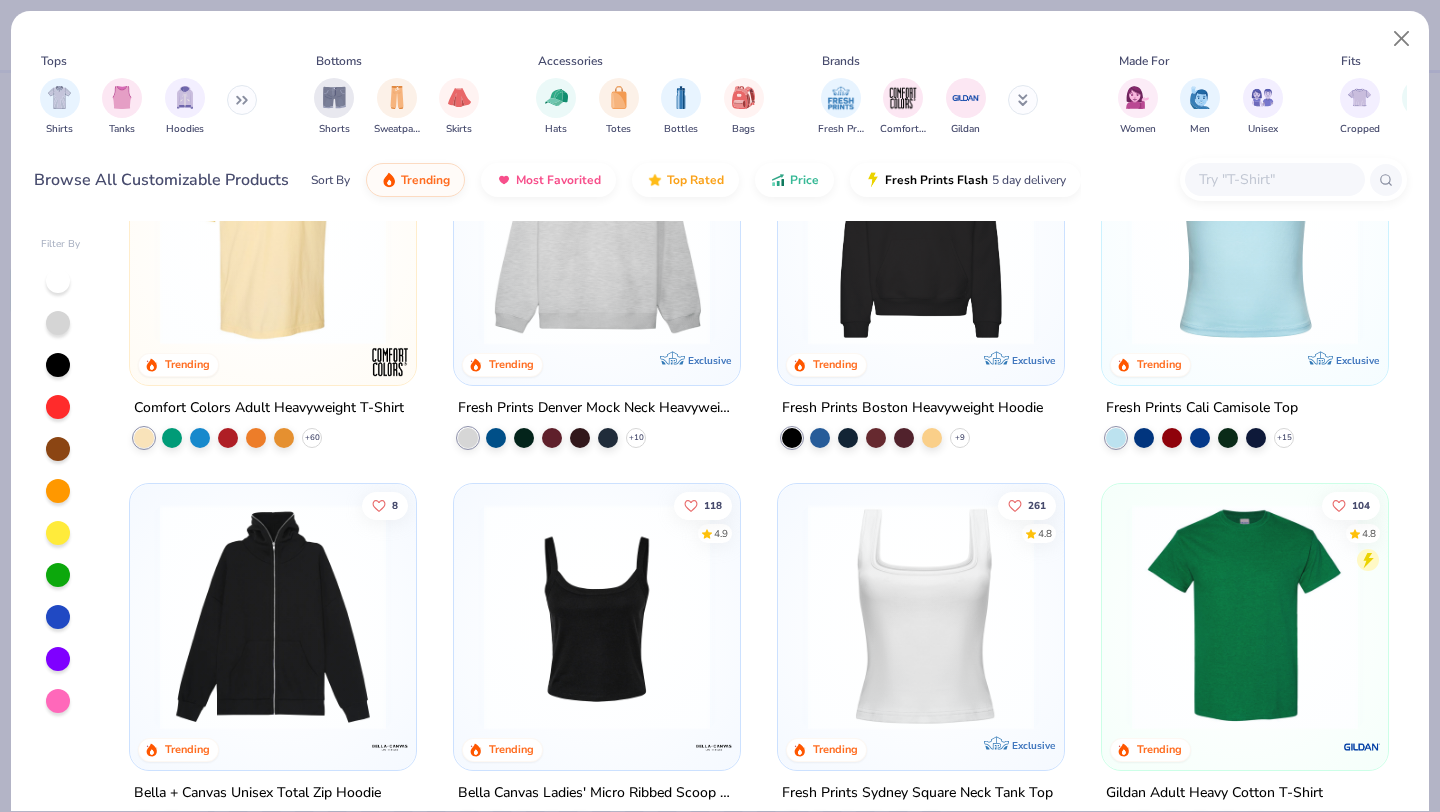 scroll, scrollTop: 0, scrollLeft: 0, axis: both 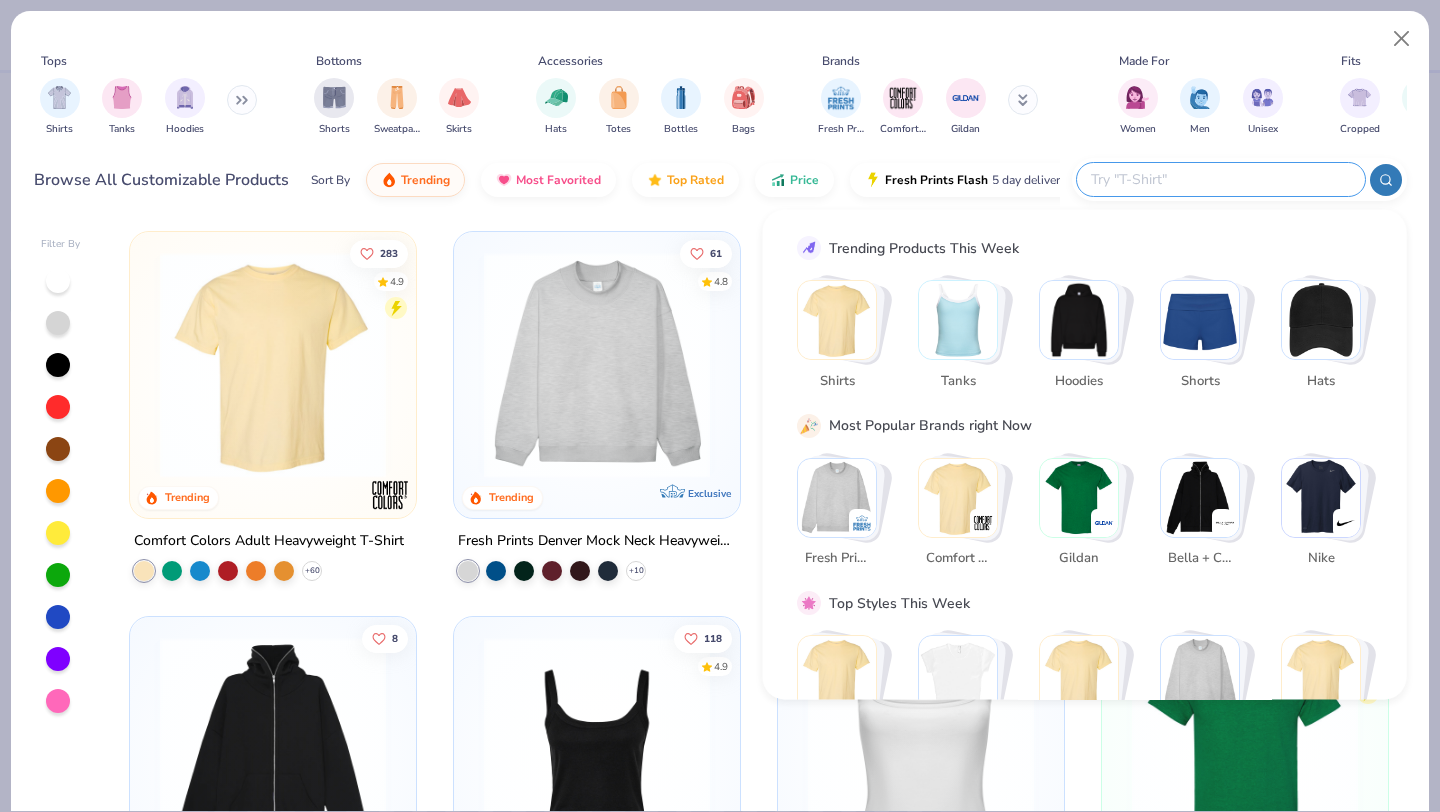 click at bounding box center (1220, 179) 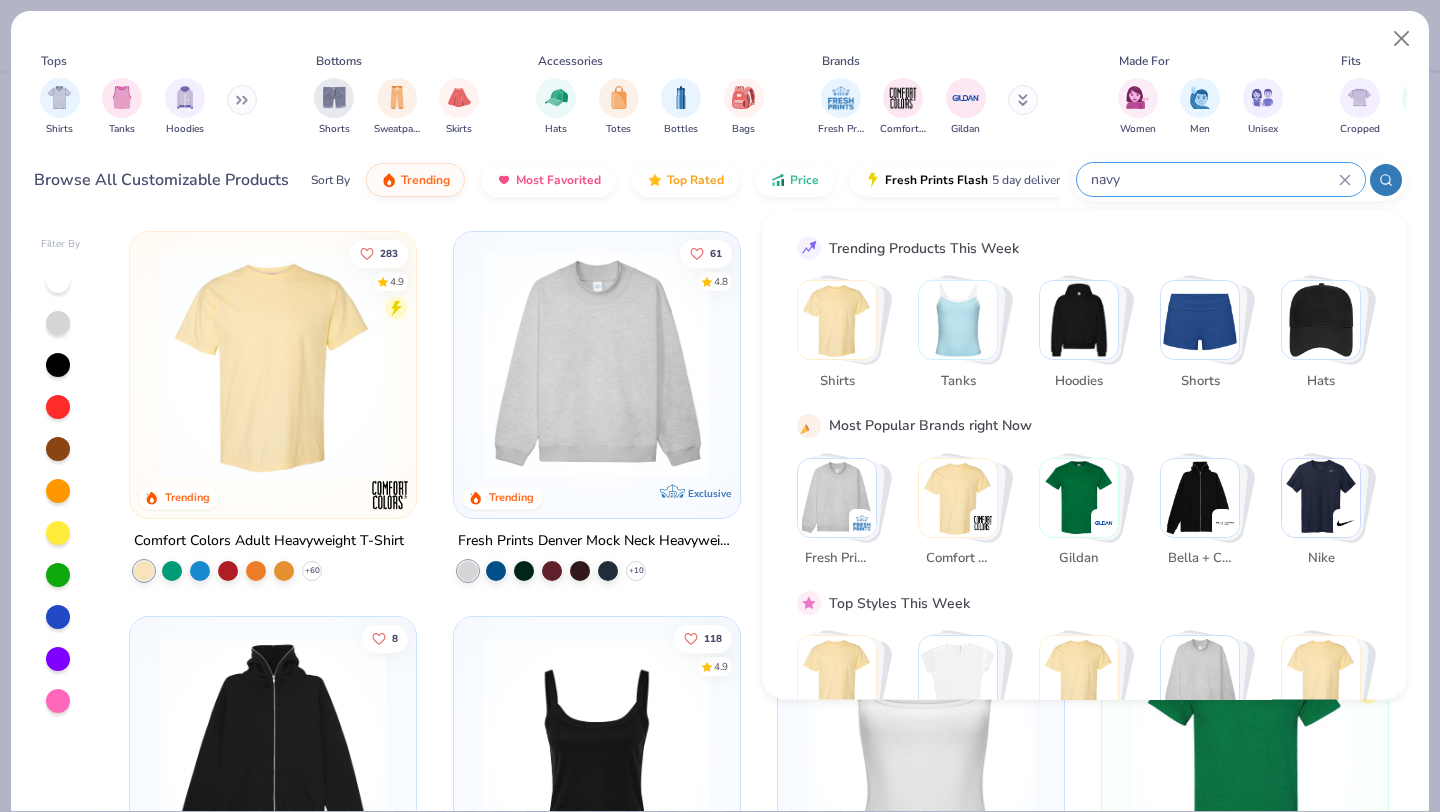 type on "navy" 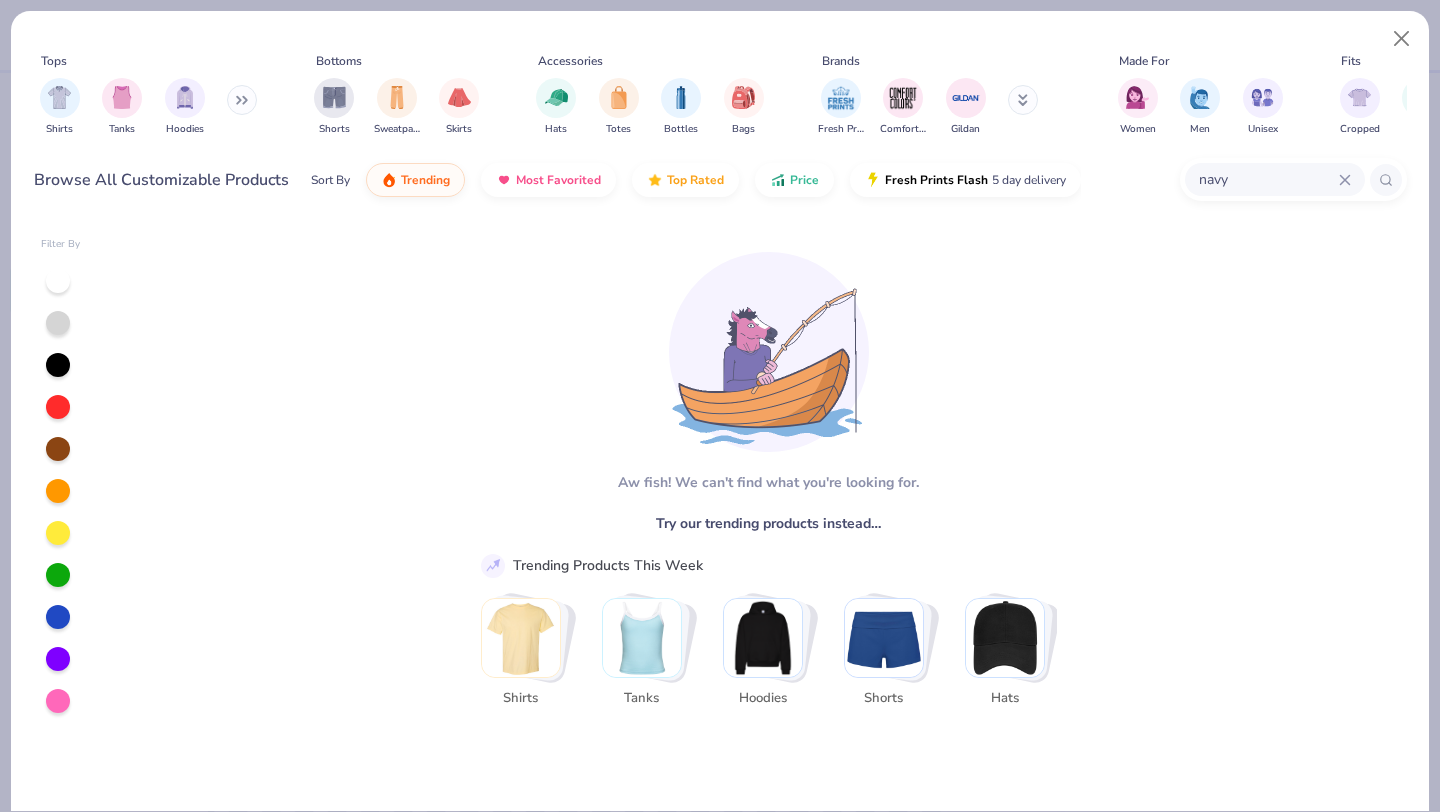 click on "Tanks" at bounding box center [648, 657] 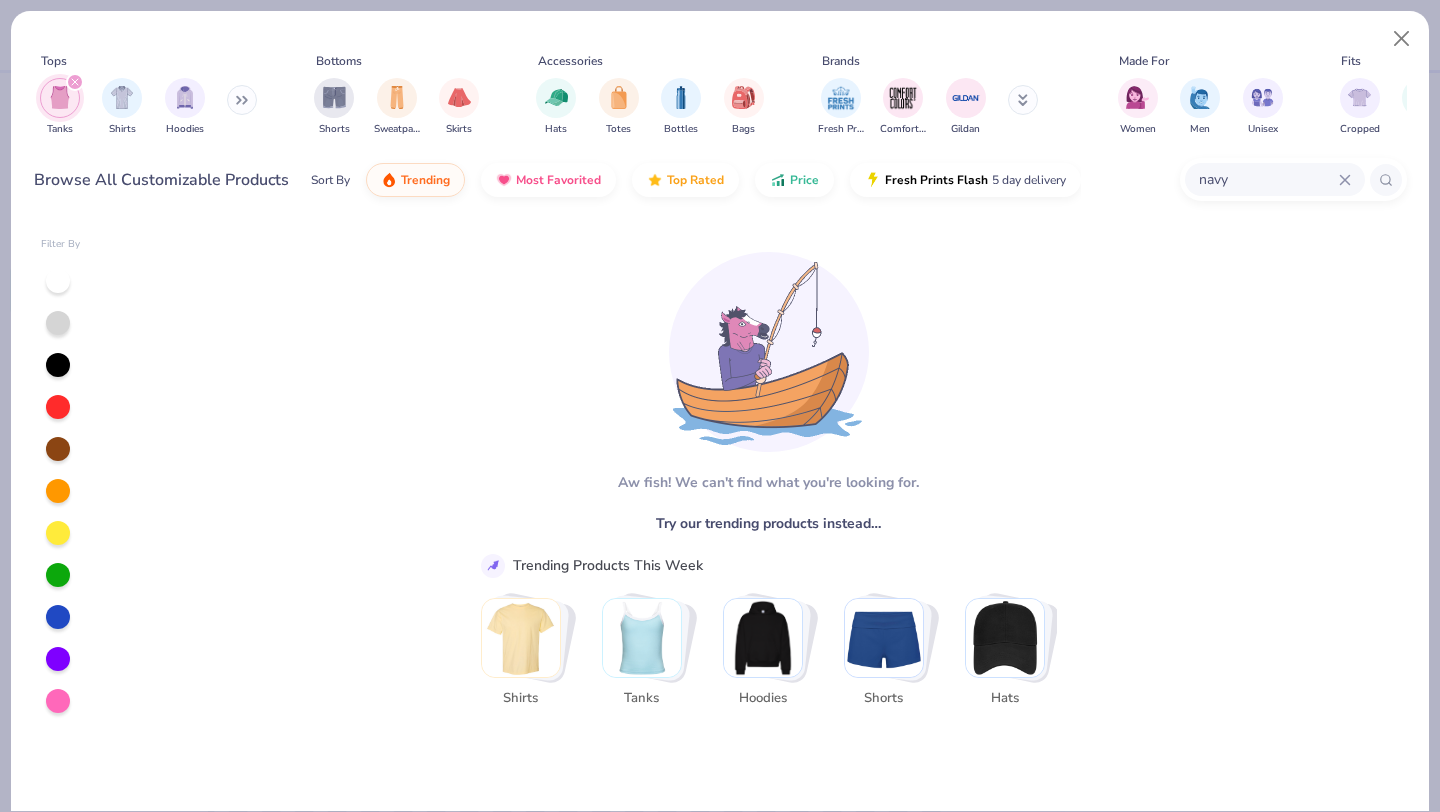 click at bounding box center [642, 638] 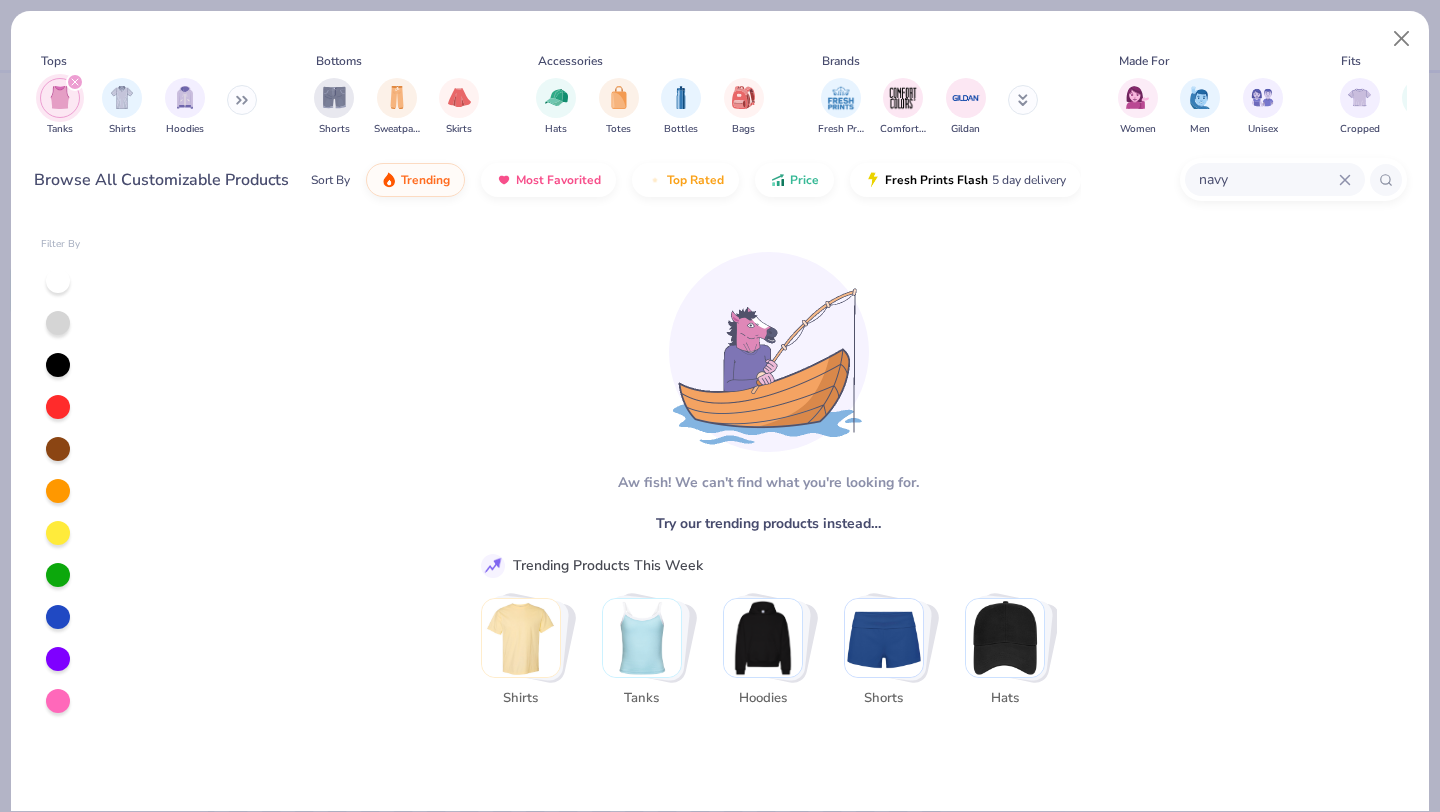 click 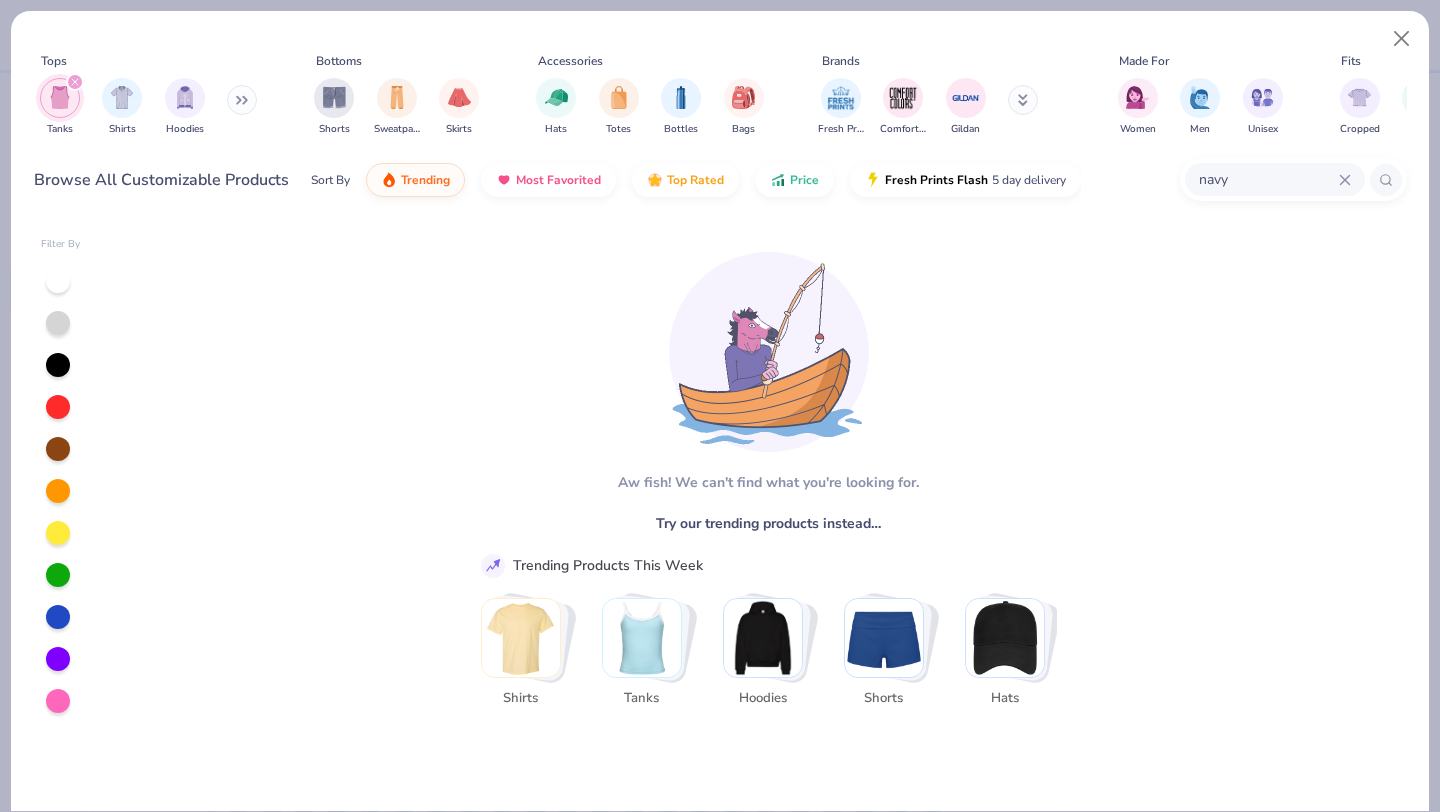 type 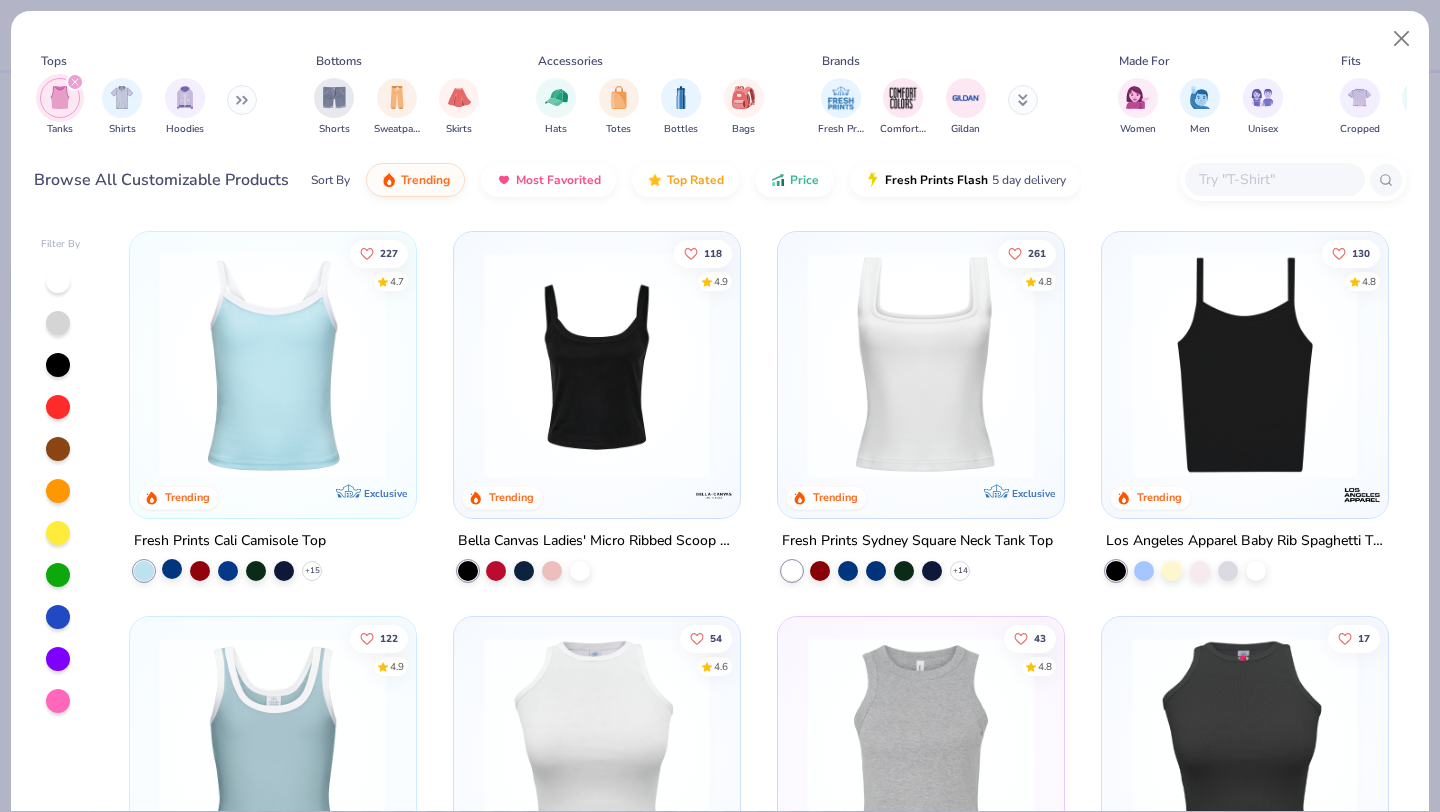 click at bounding box center (172, 569) 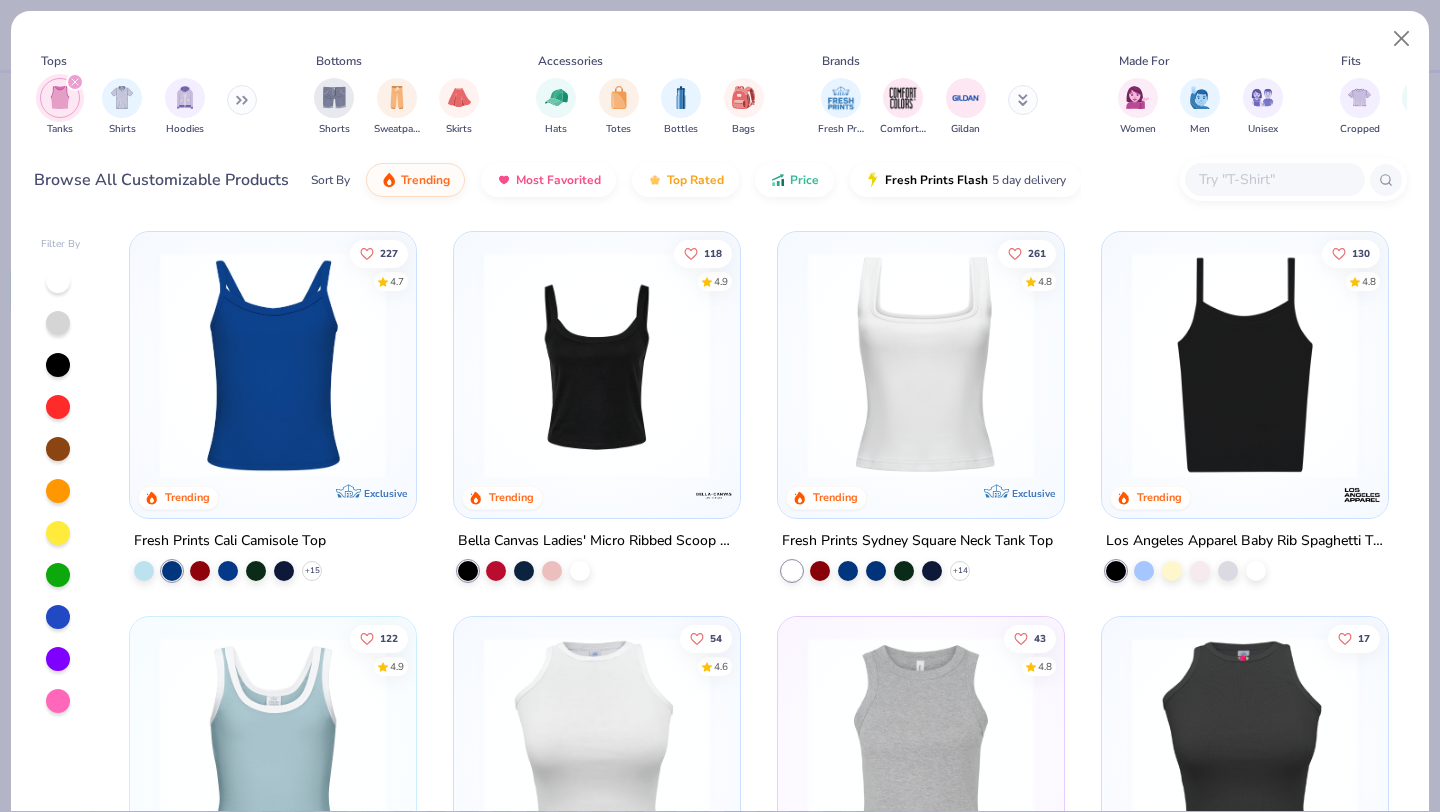 click at bounding box center [273, 365] 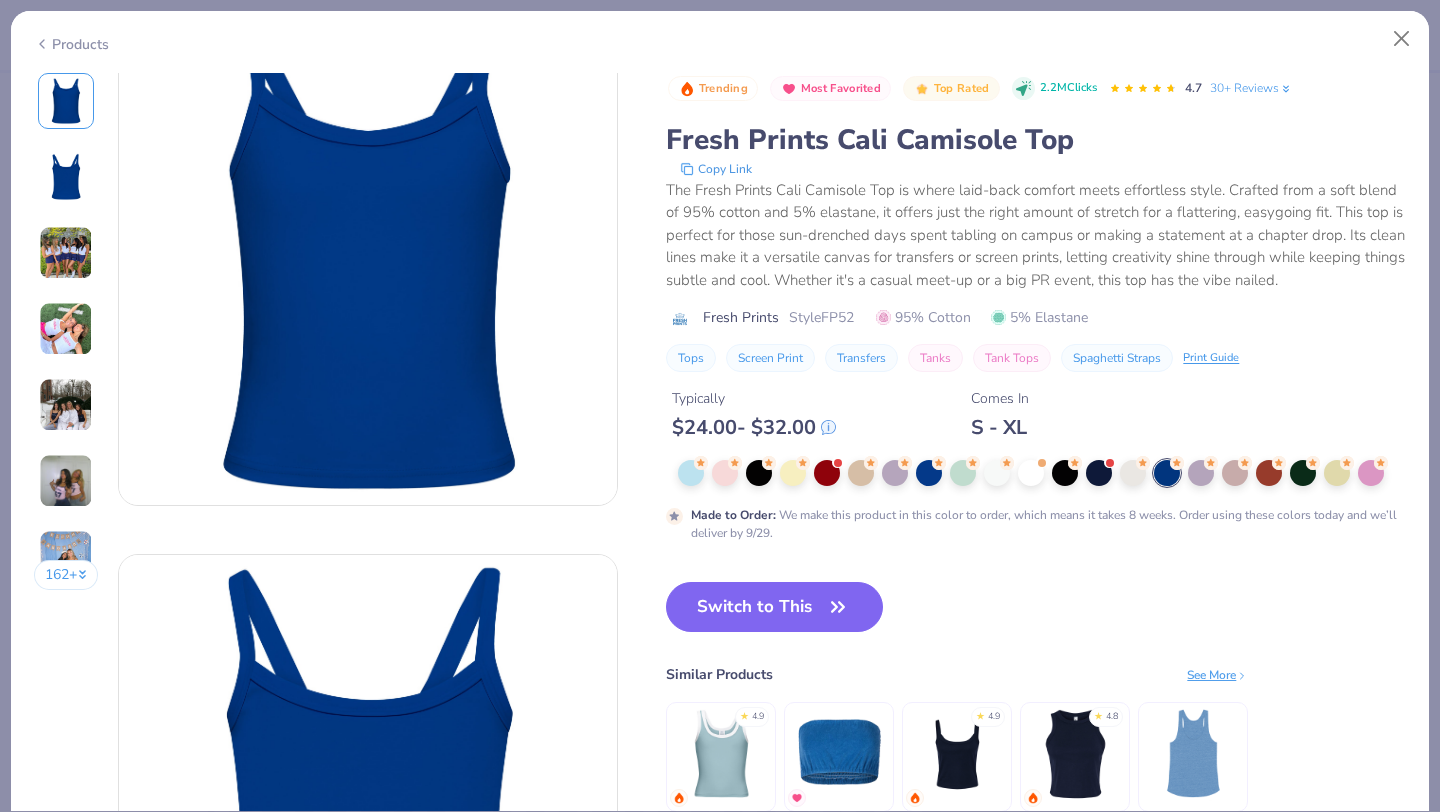 scroll, scrollTop: 66, scrollLeft: 0, axis: vertical 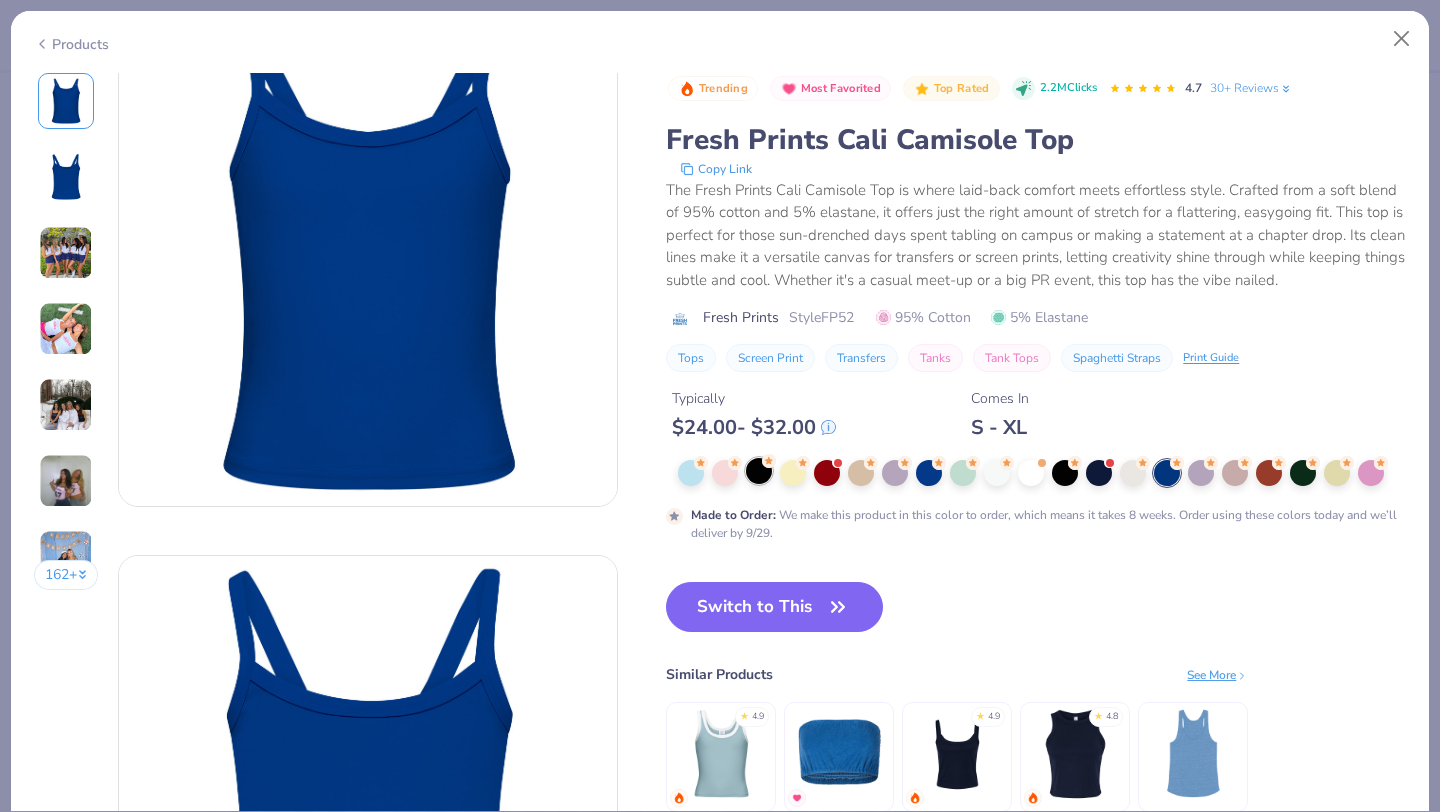 click at bounding box center [759, 471] 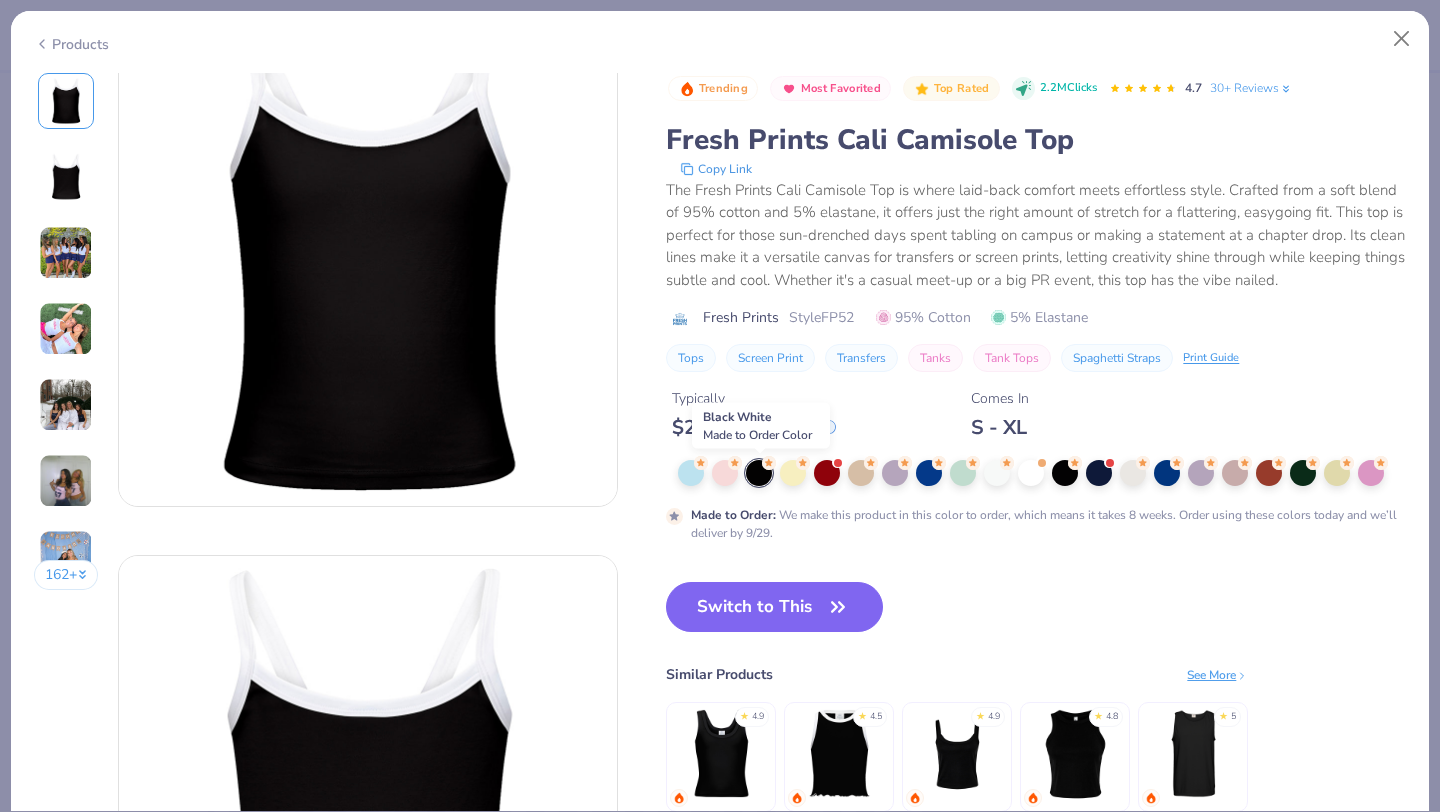 scroll, scrollTop: 138, scrollLeft: 0, axis: vertical 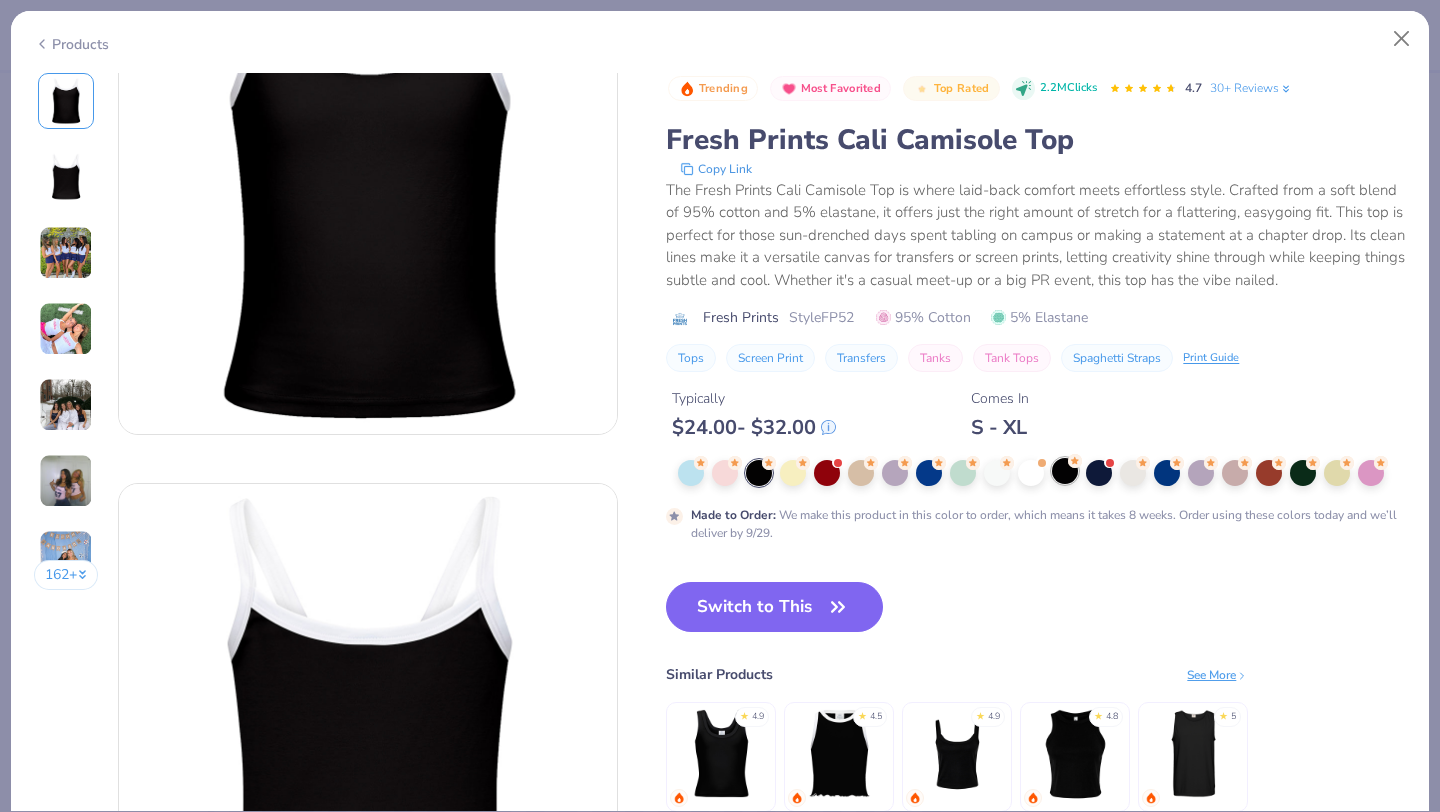 click at bounding box center [1065, 471] 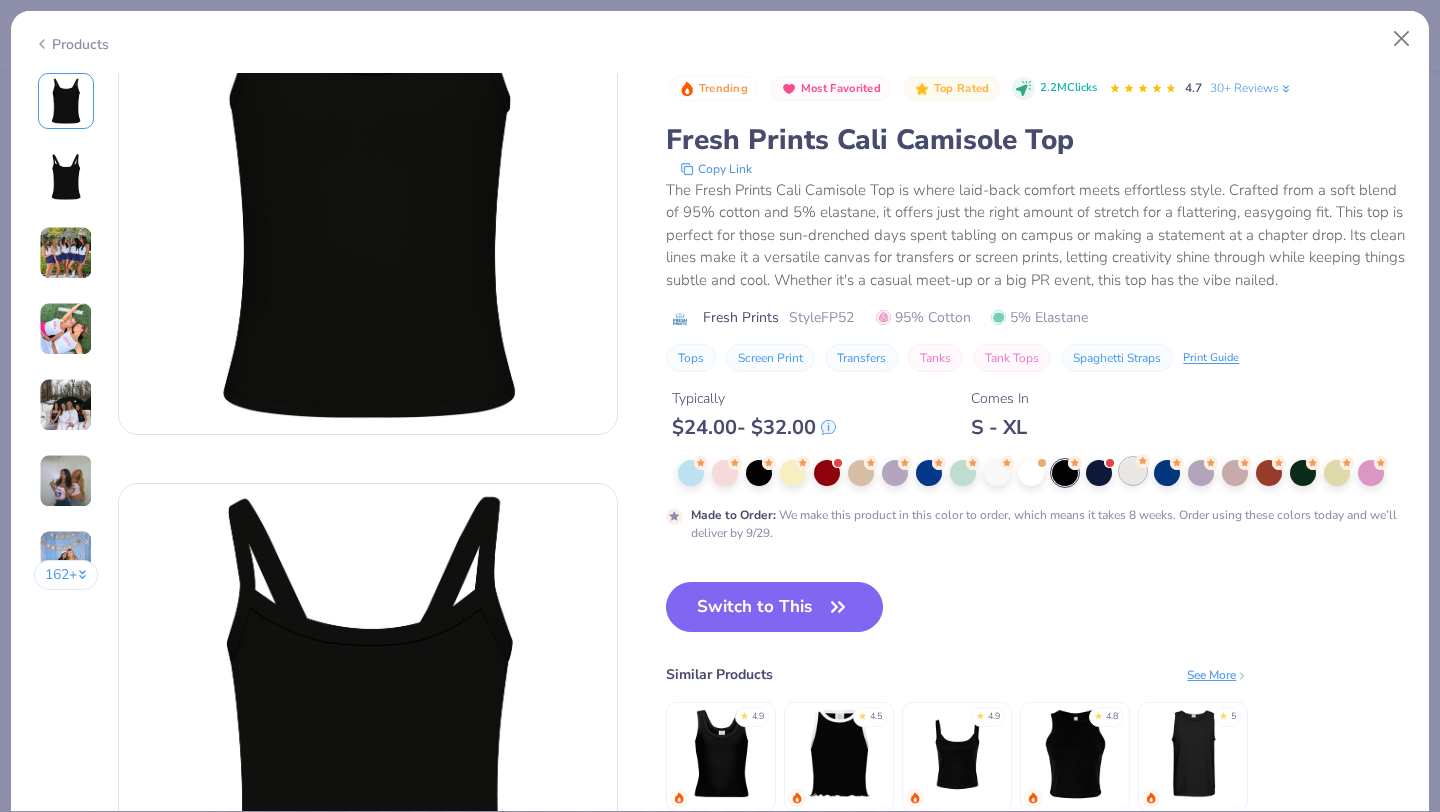click at bounding box center [1133, 471] 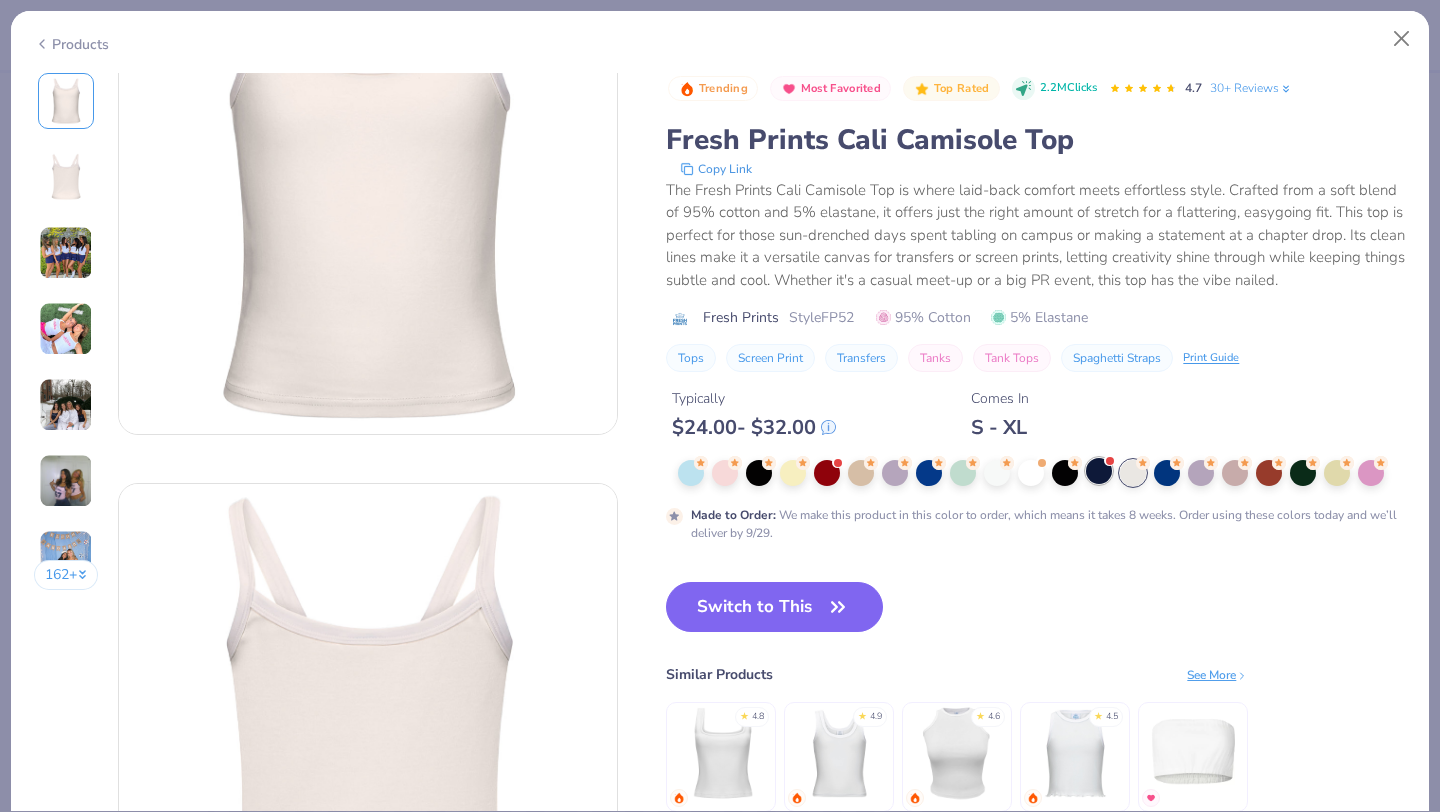 click at bounding box center (1099, 471) 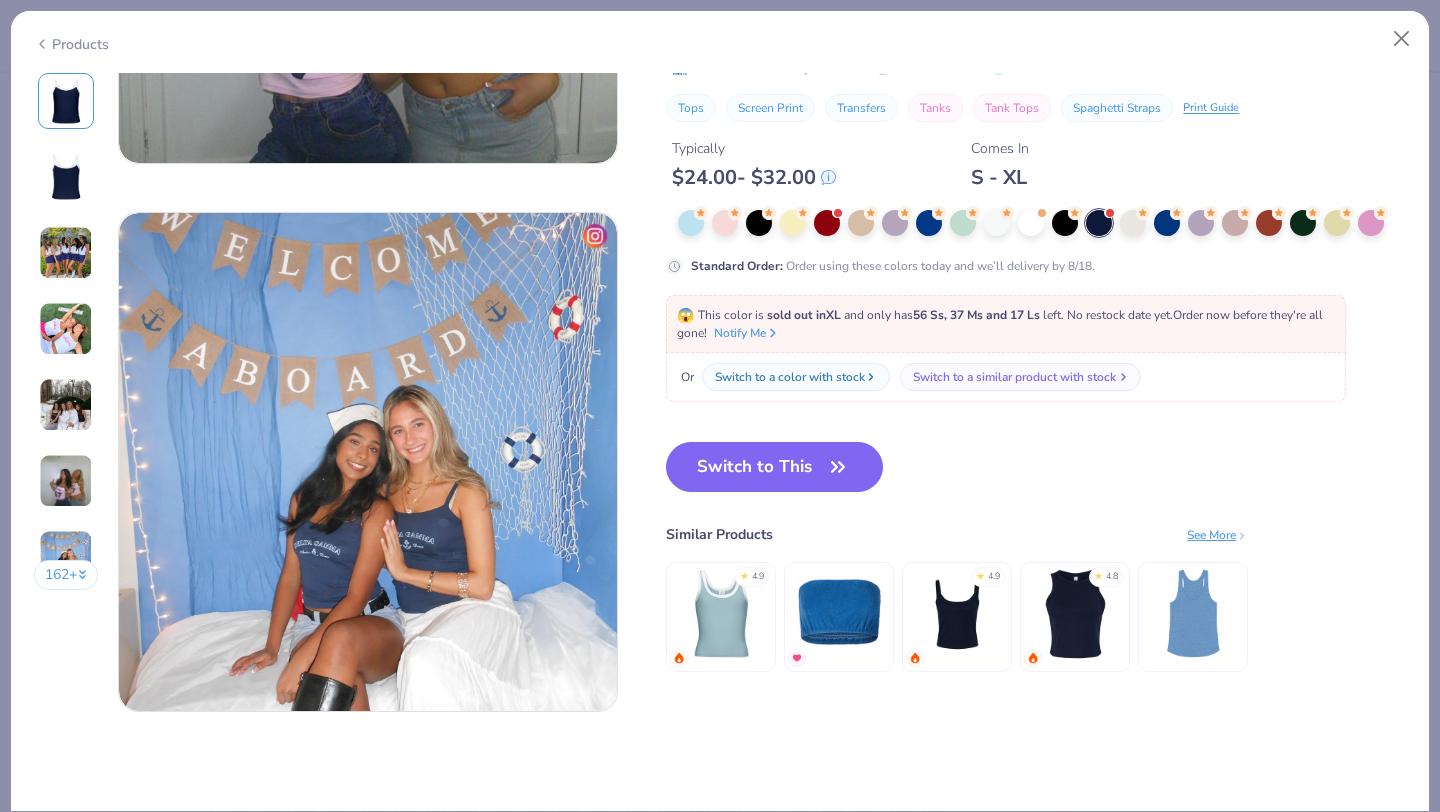 scroll, scrollTop: 3153, scrollLeft: 0, axis: vertical 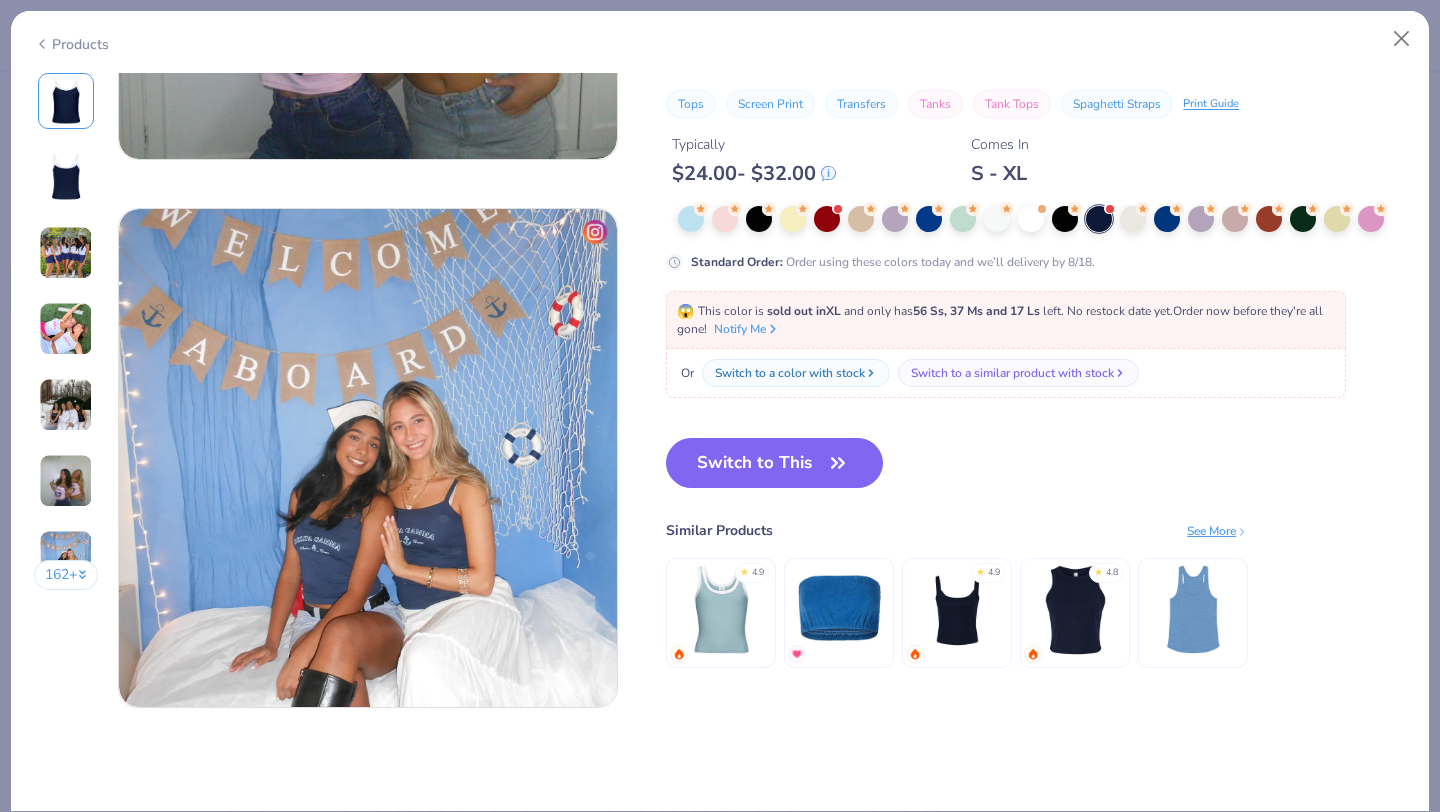 click at bounding box center (957, 608) 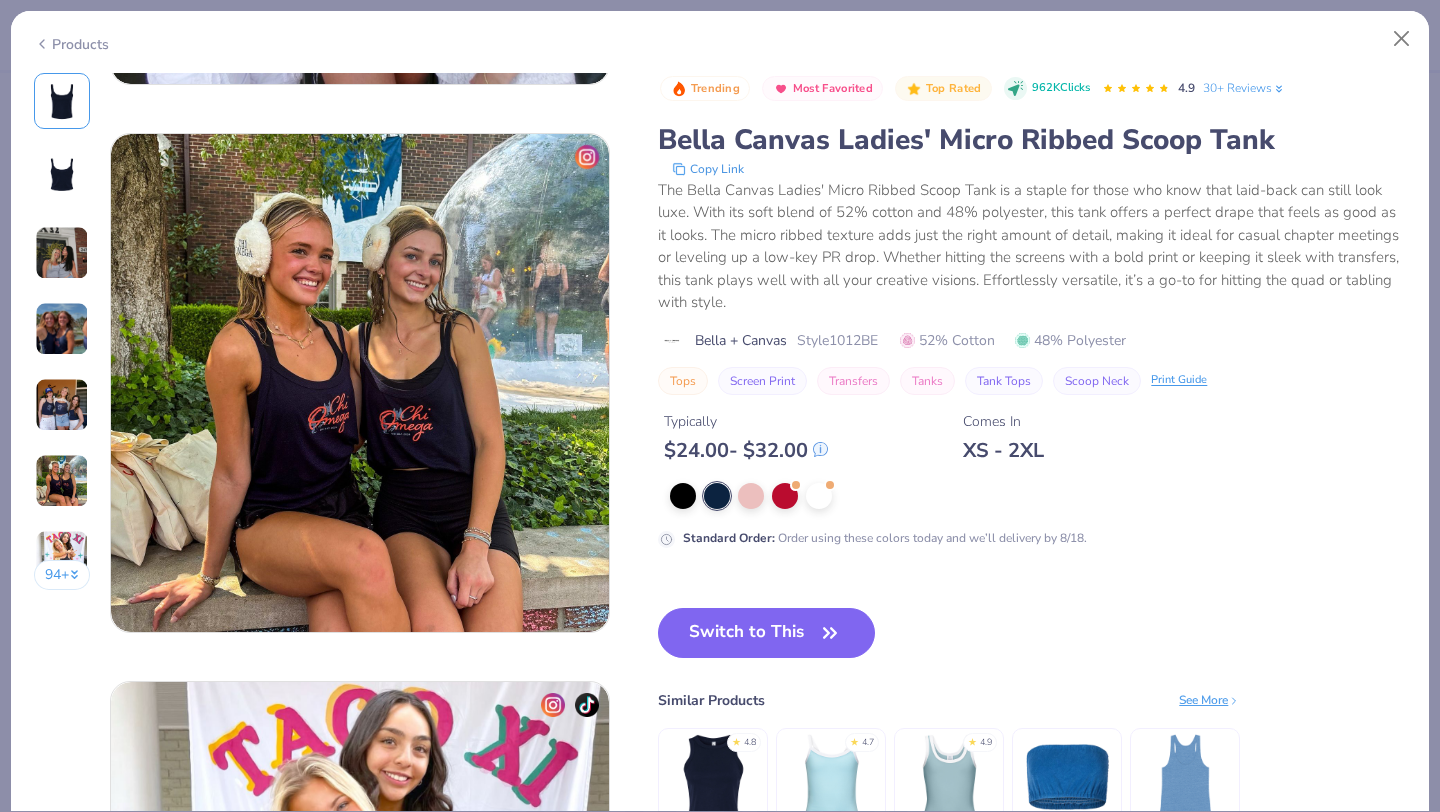 scroll, scrollTop: 2649, scrollLeft: 0, axis: vertical 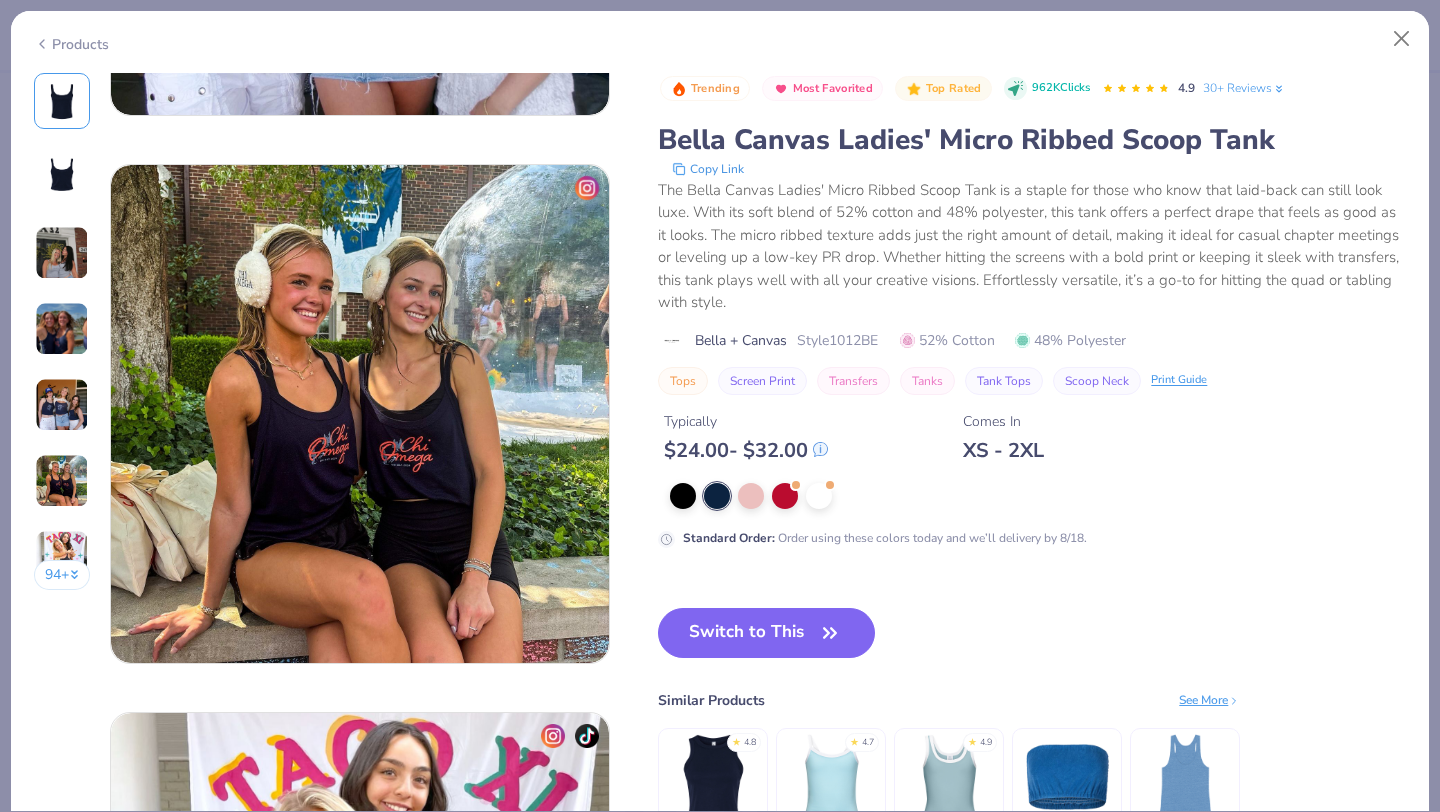 click at bounding box center (62, 329) 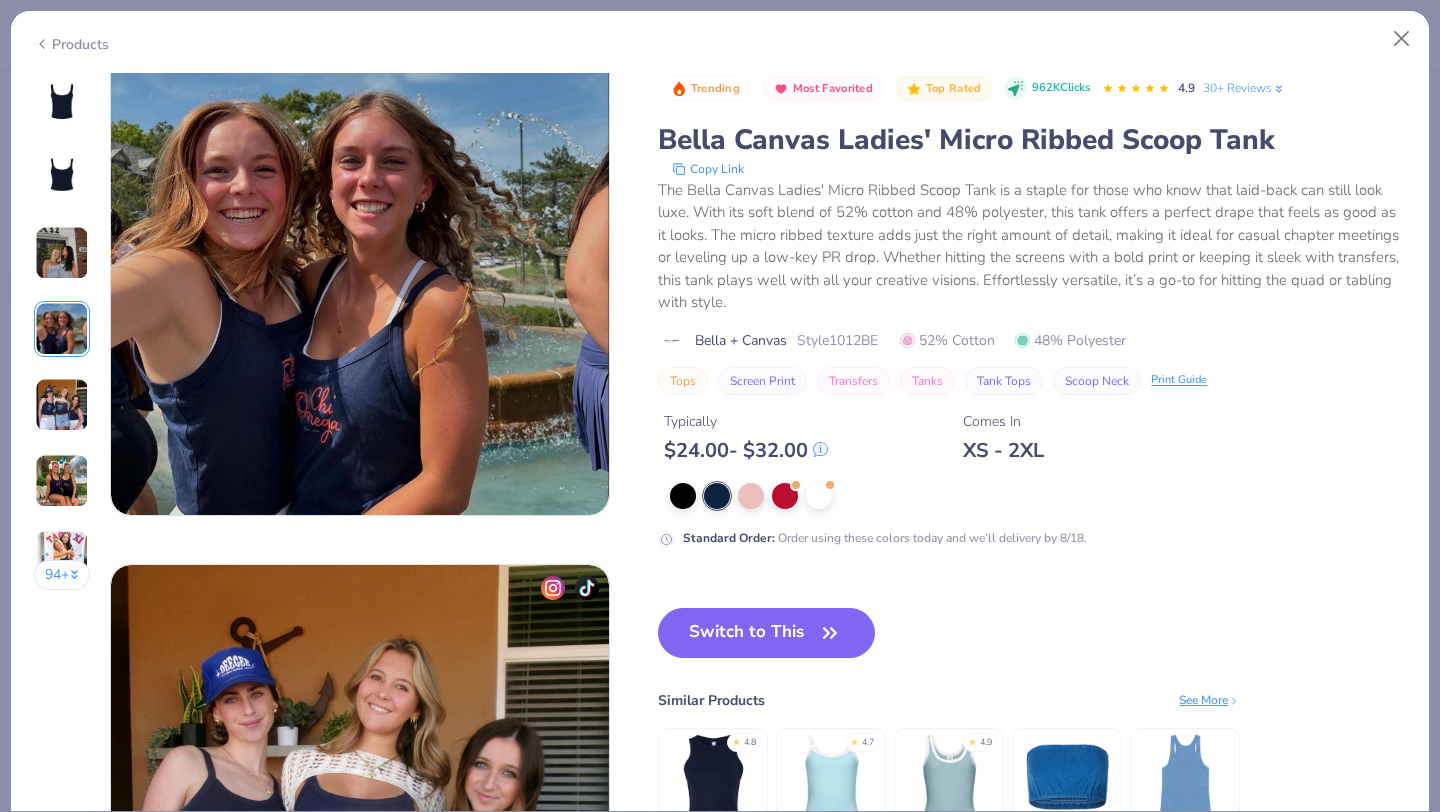 scroll, scrollTop: 1644, scrollLeft: 0, axis: vertical 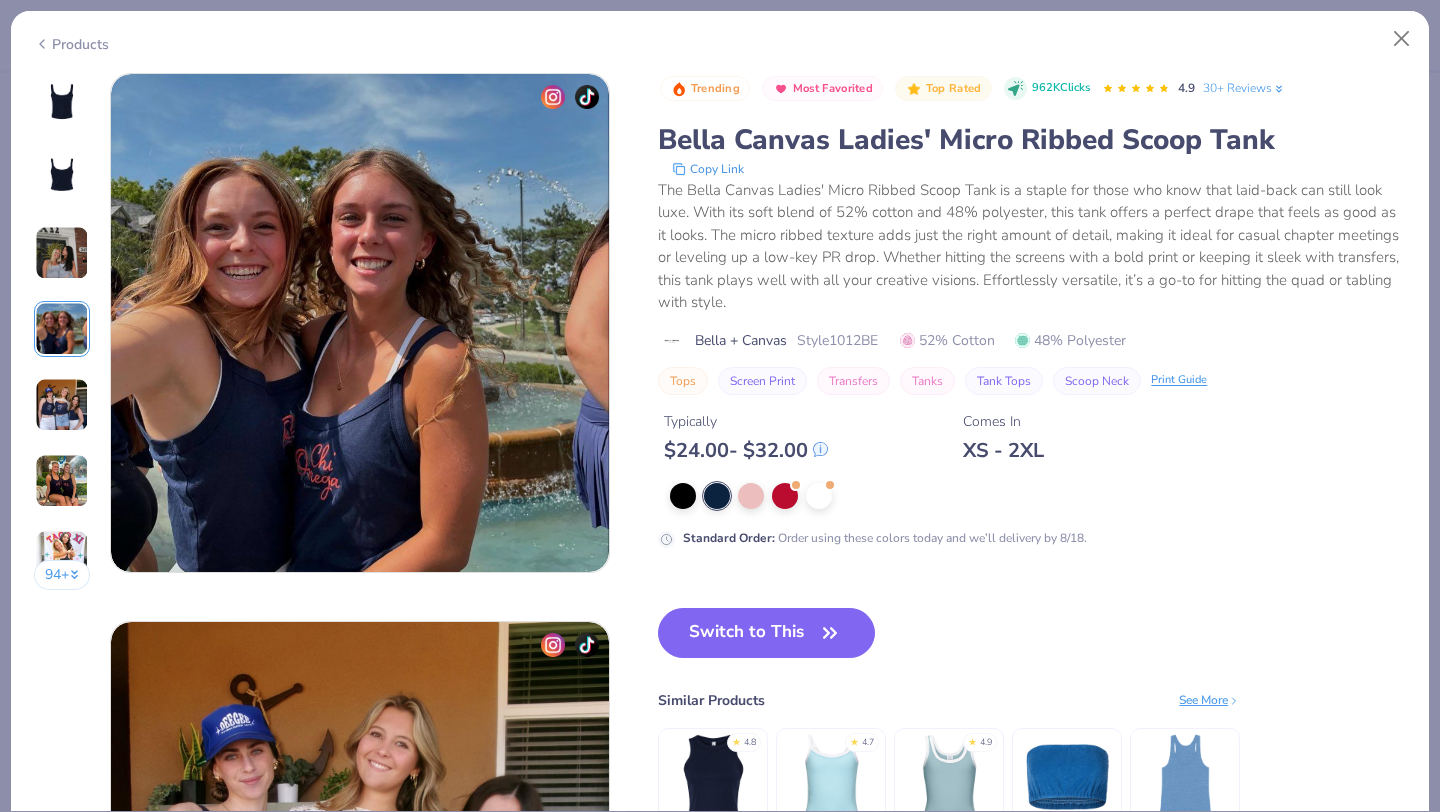 click at bounding box center [62, 405] 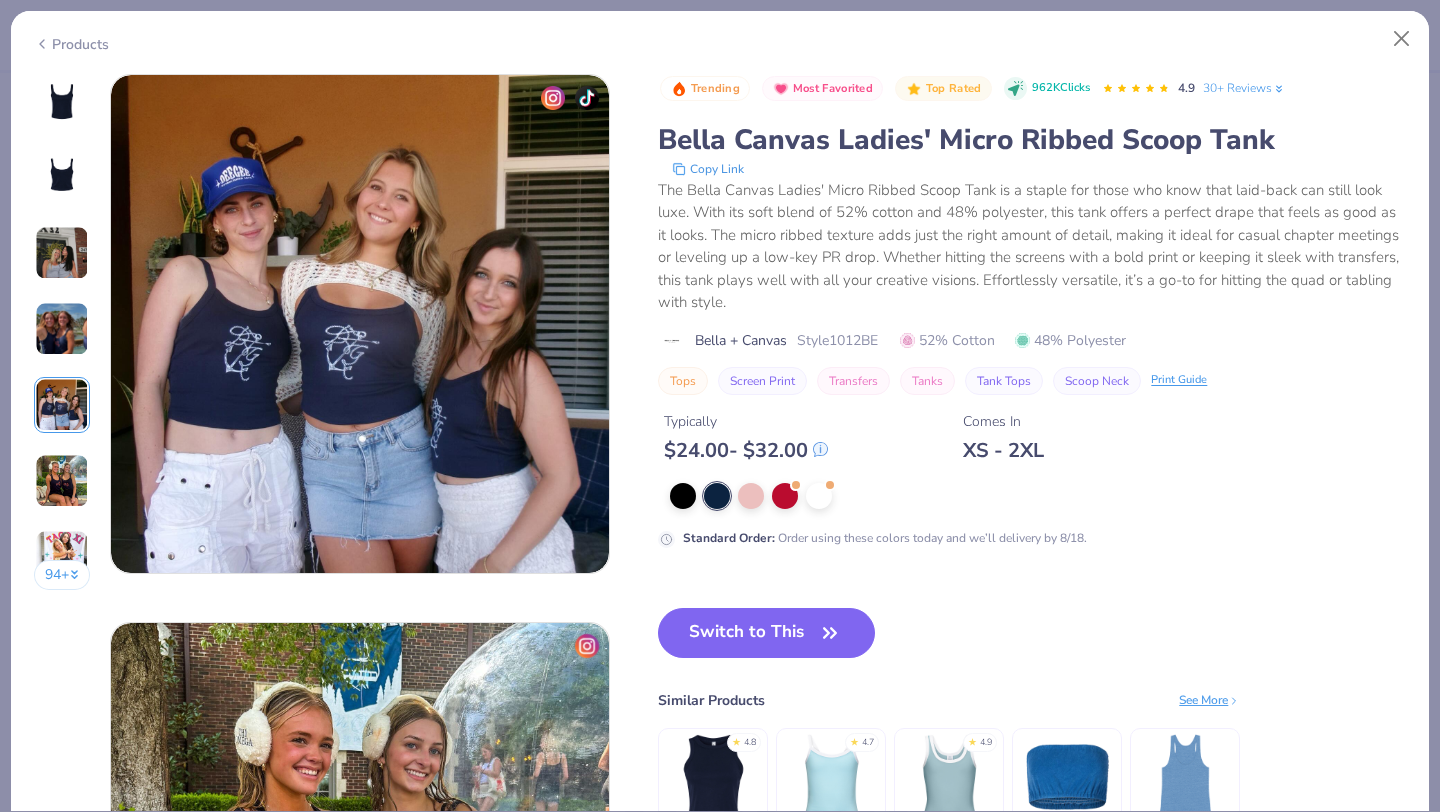 scroll, scrollTop: 2192, scrollLeft: 0, axis: vertical 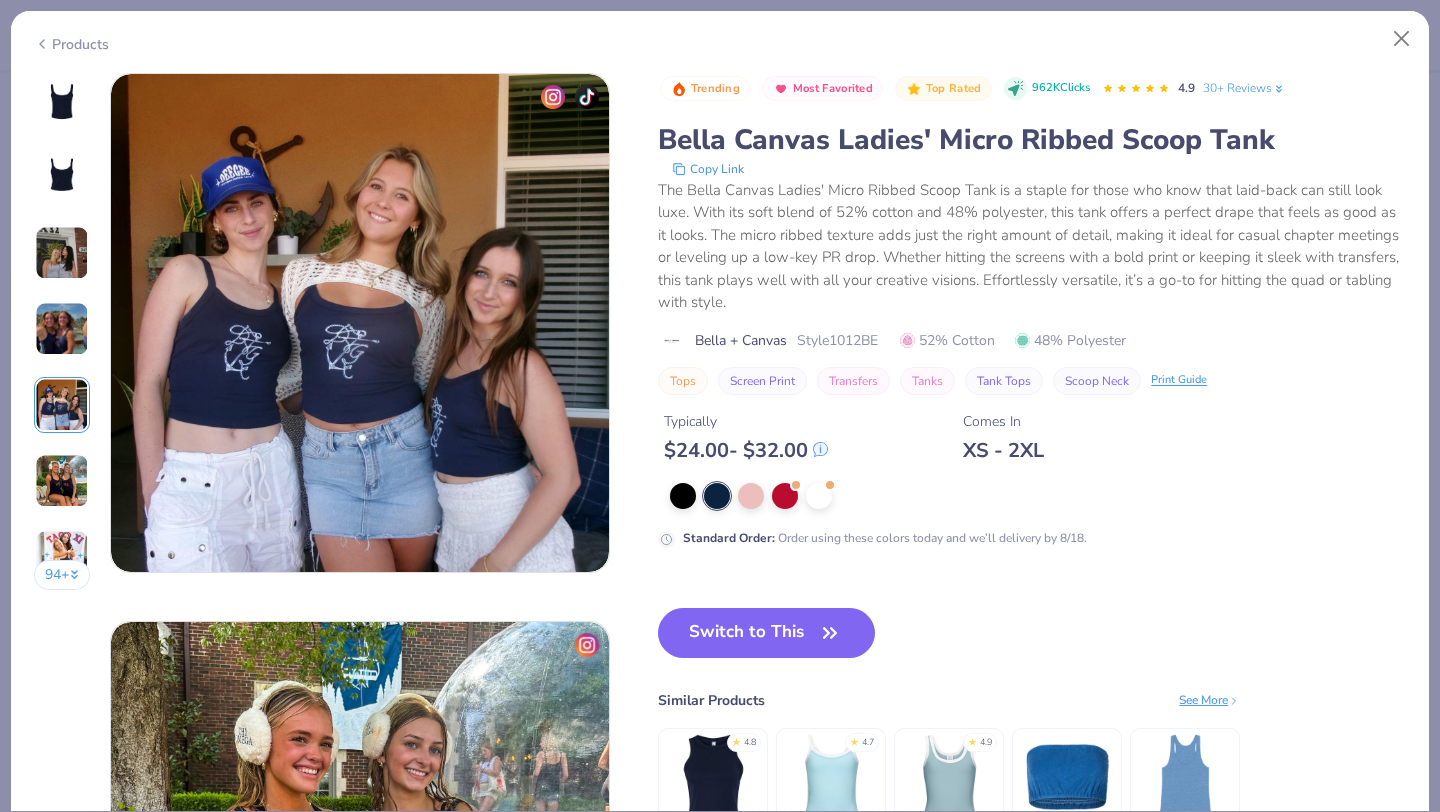 click on "94 +" at bounding box center [62, 339] 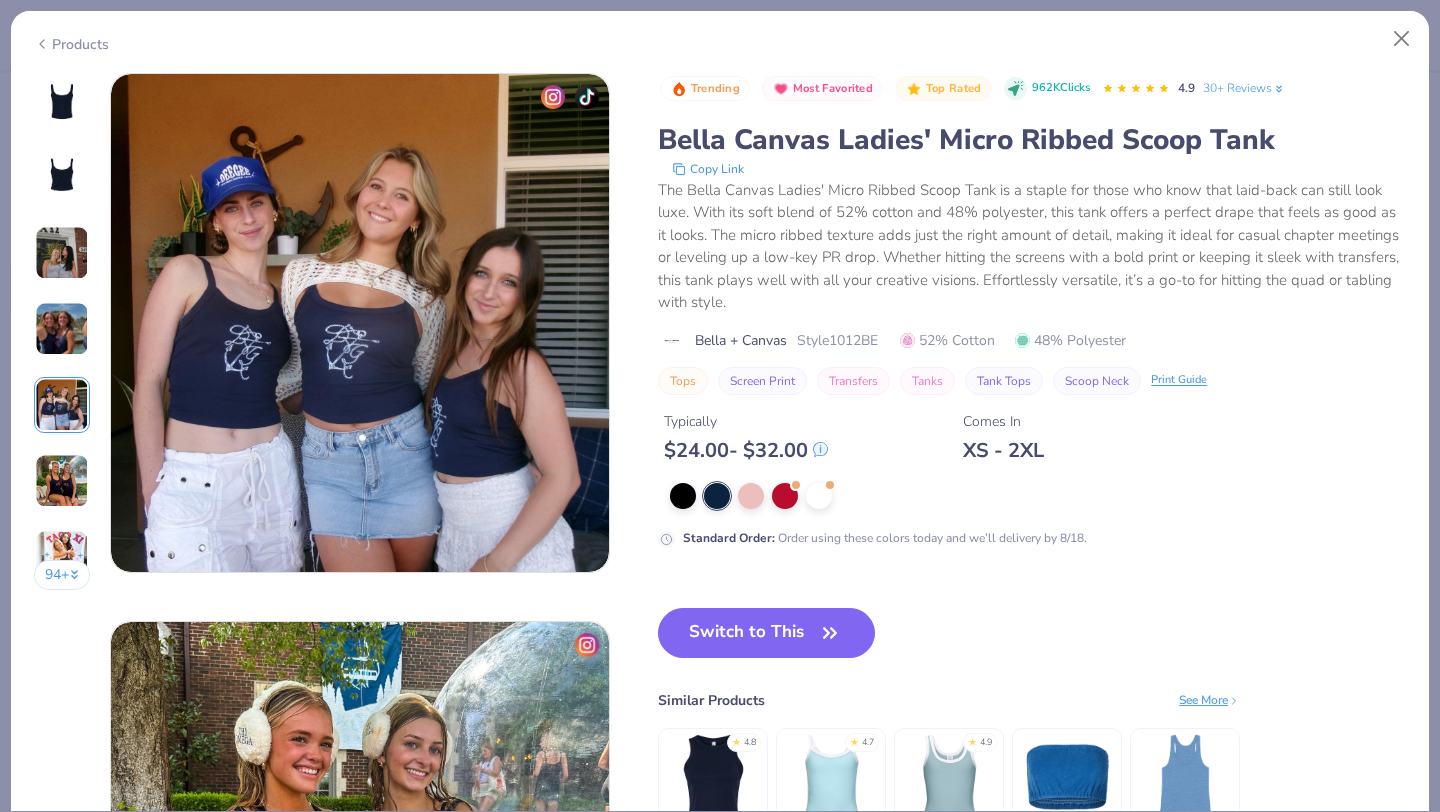 click at bounding box center (62, 481) 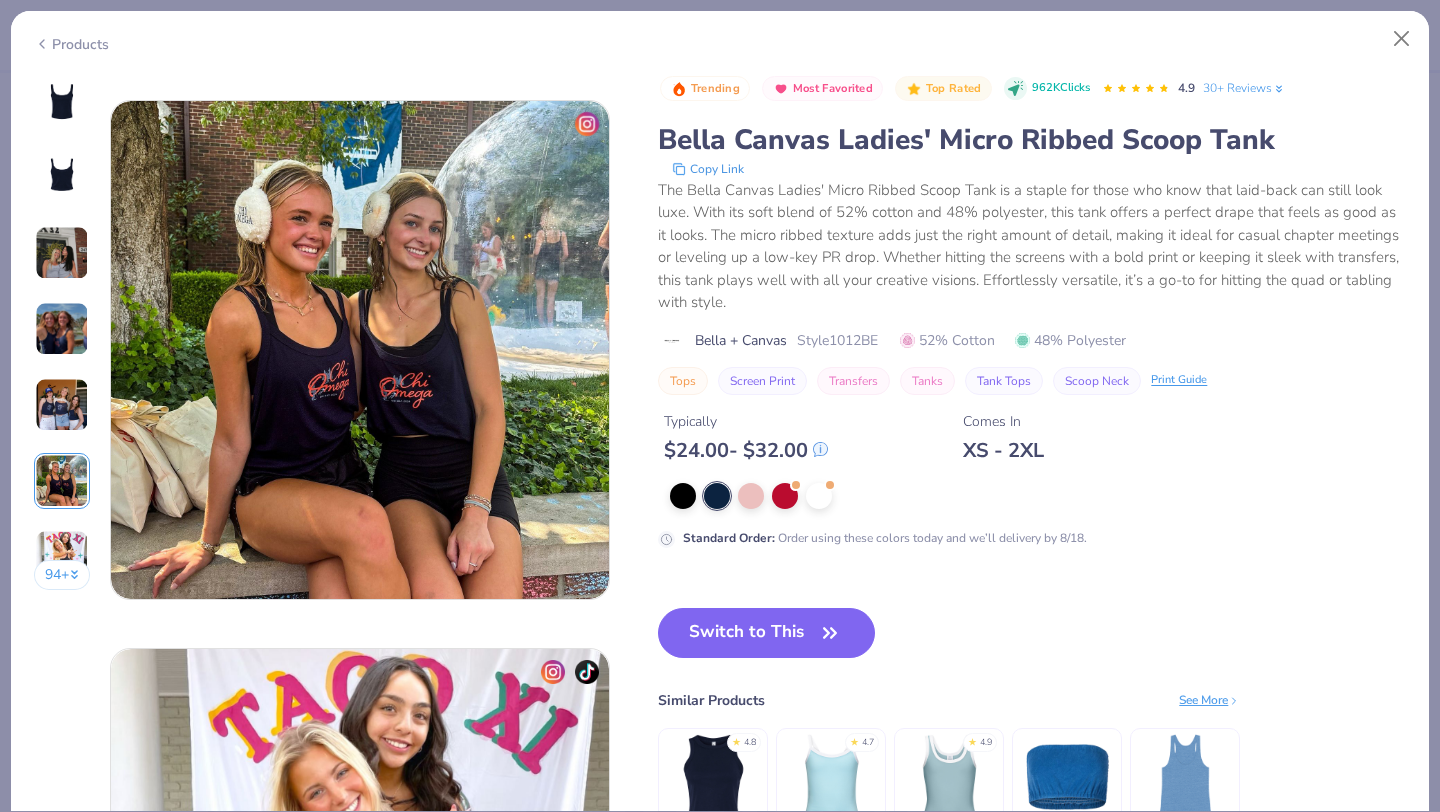 scroll, scrollTop: 2740, scrollLeft: 0, axis: vertical 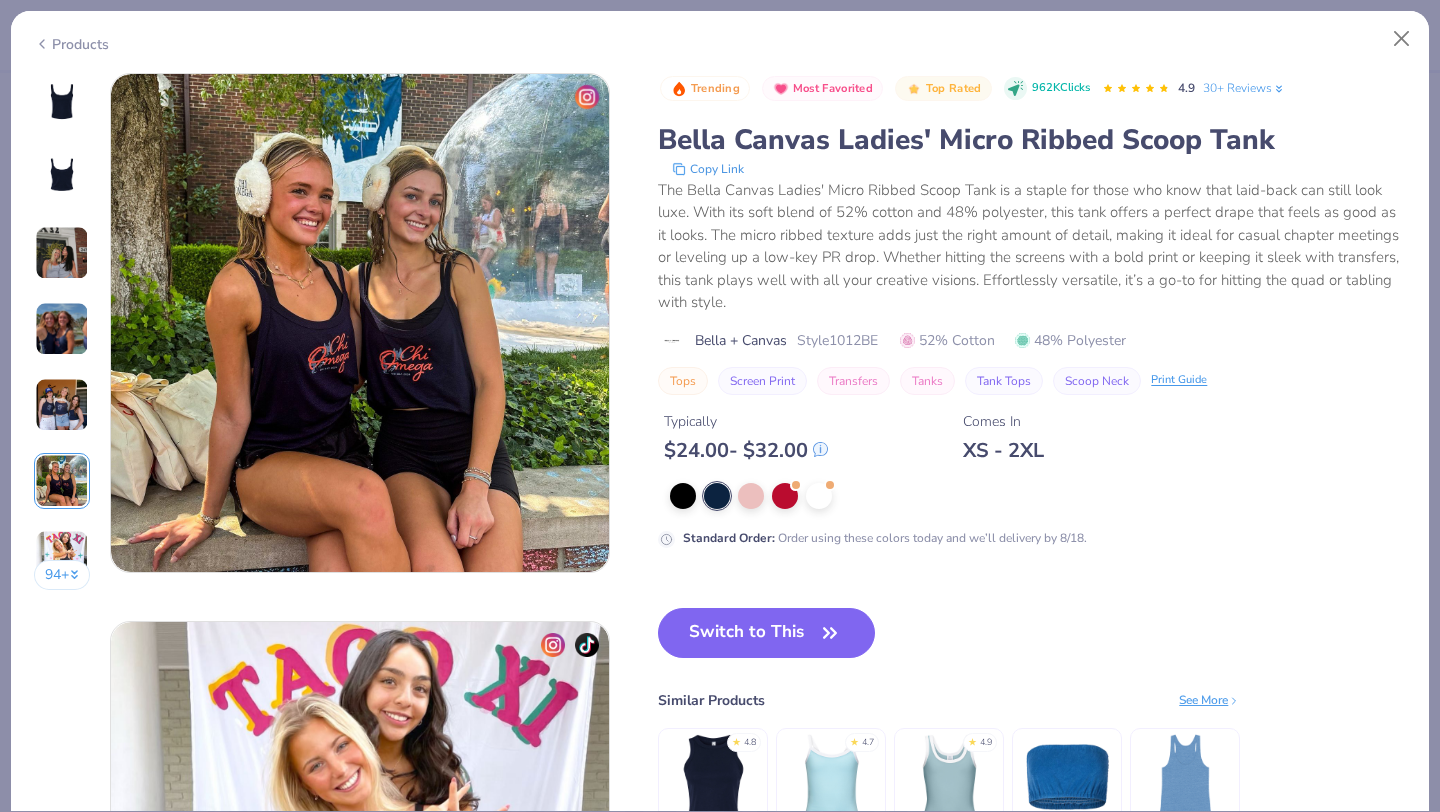click at bounding box center (62, 557) 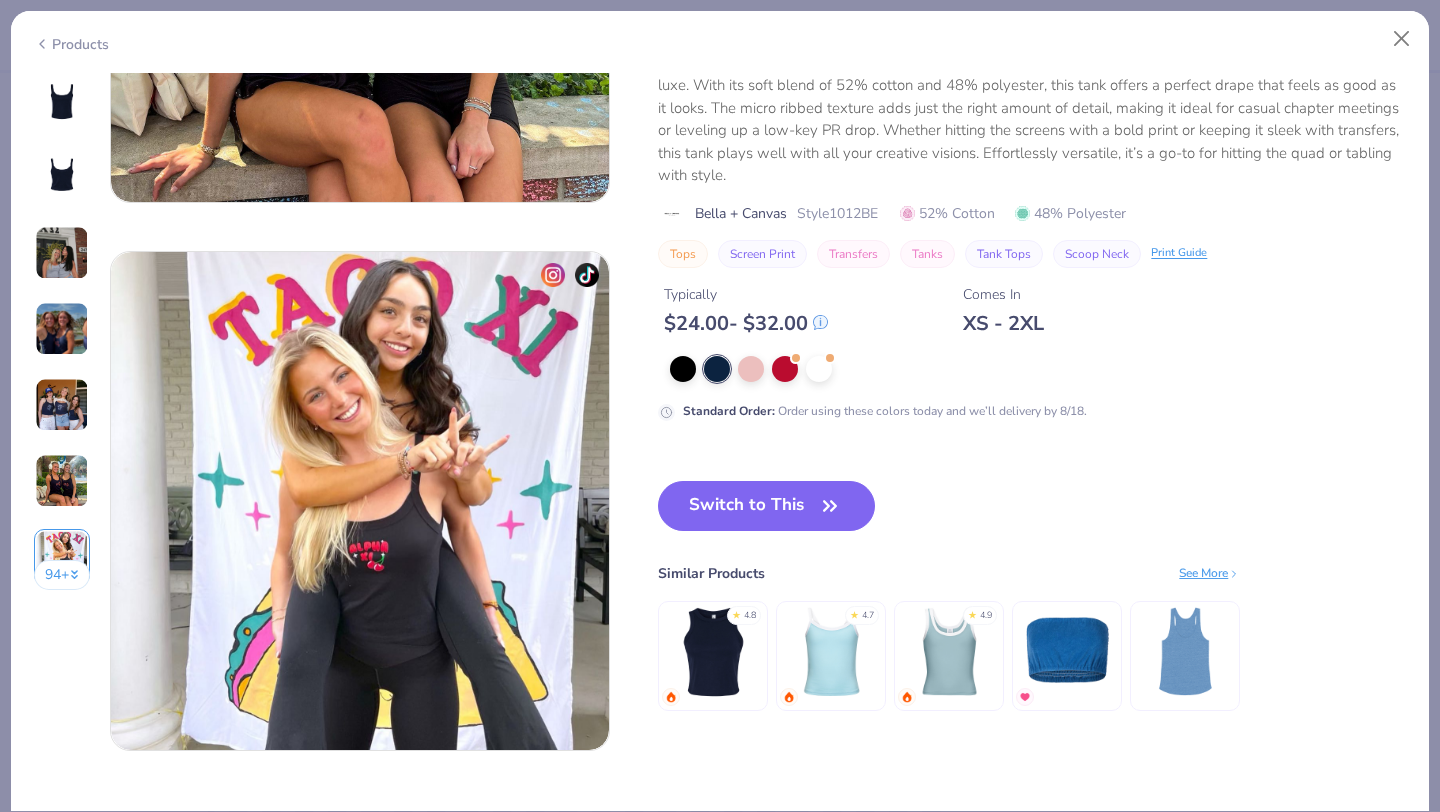scroll, scrollTop: 3288, scrollLeft: 0, axis: vertical 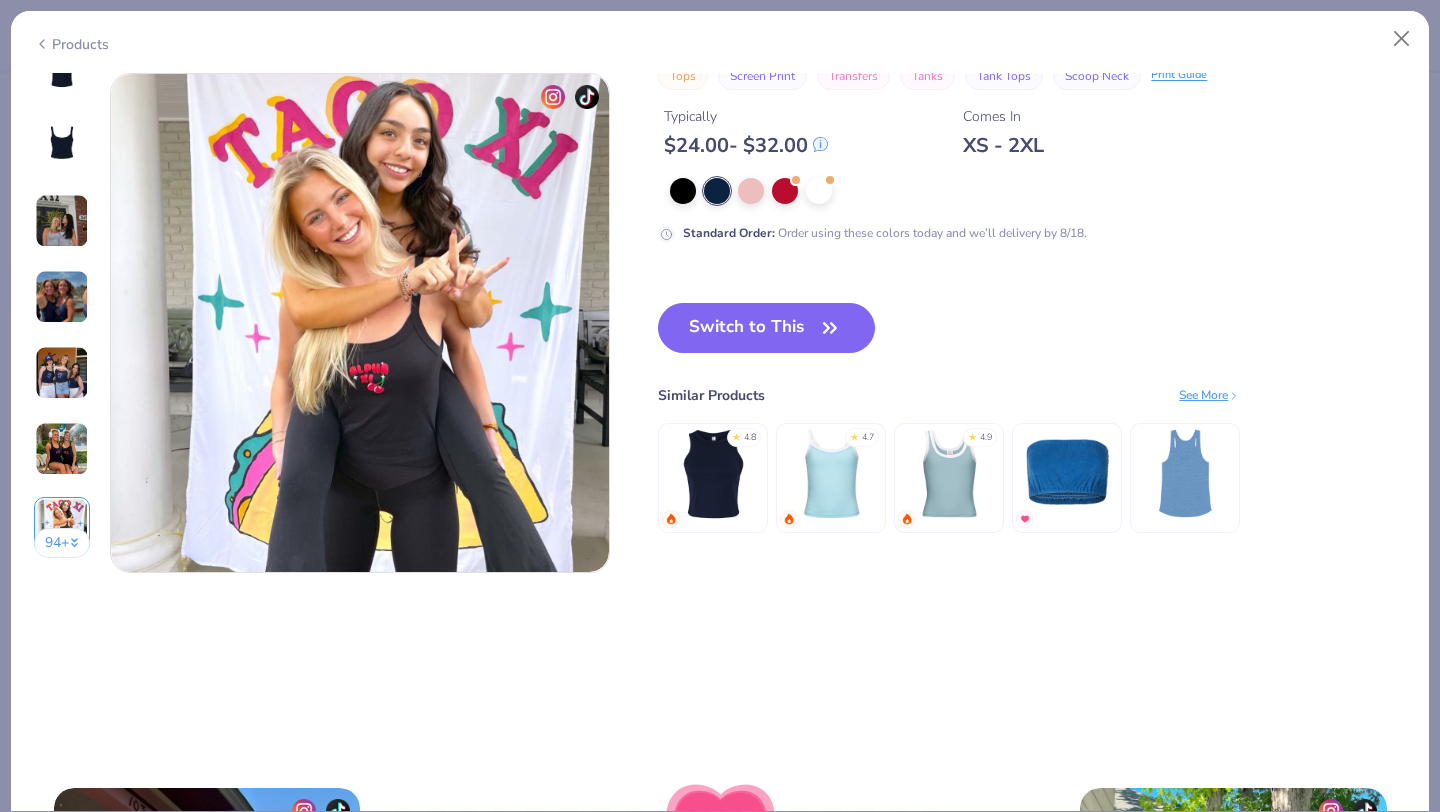 click on "94 +" at bounding box center [62, 307] 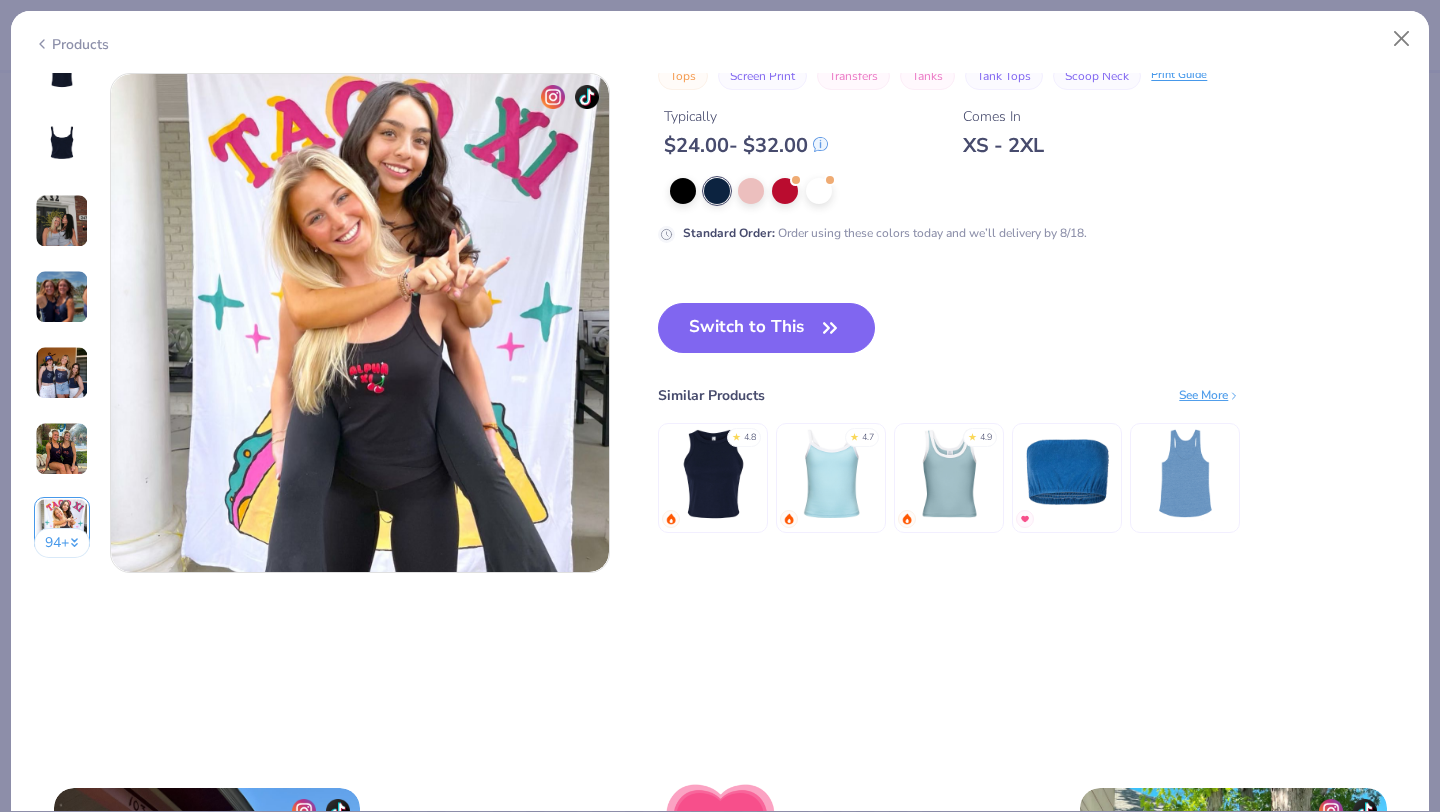 click on "94 +" at bounding box center (62, 543) 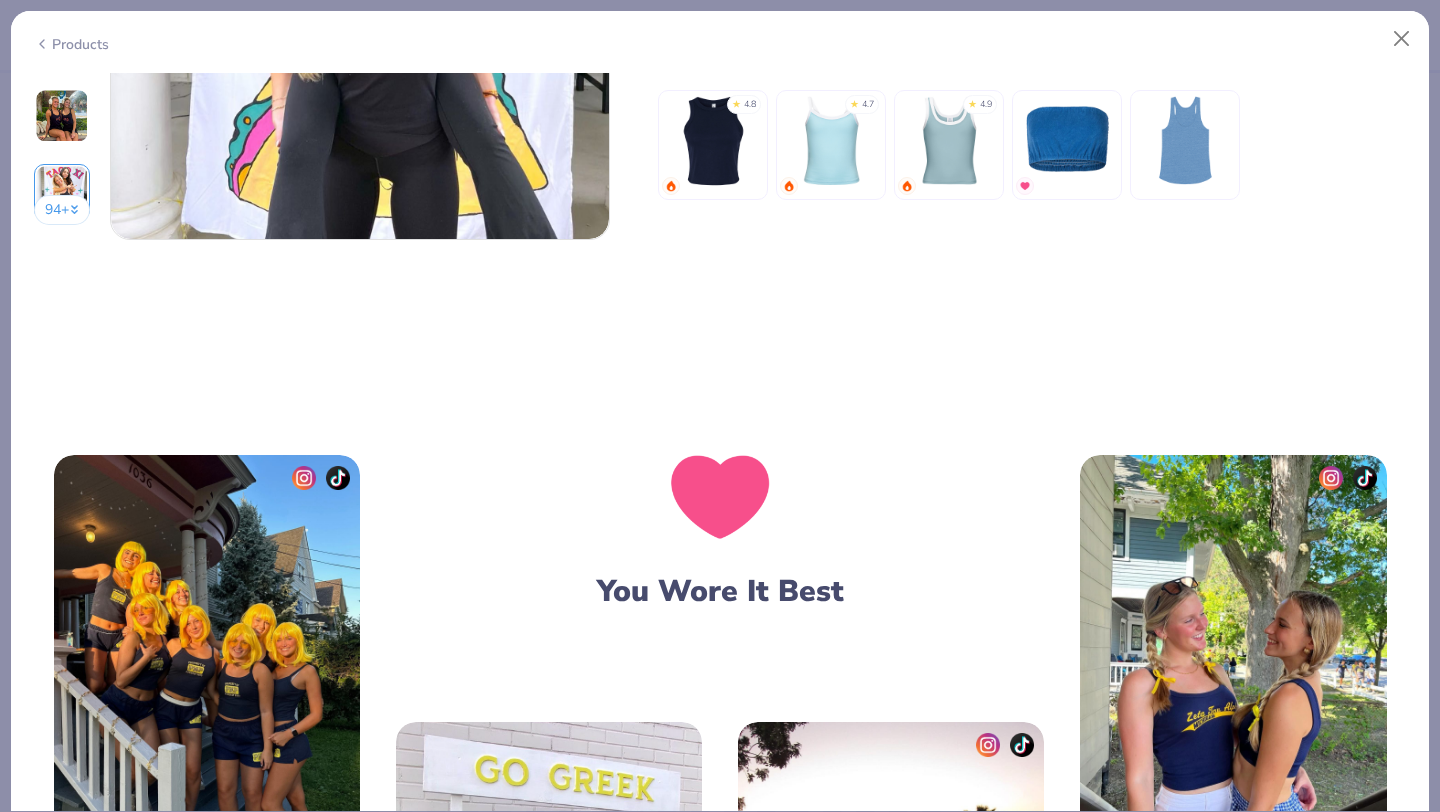 scroll, scrollTop: 3222, scrollLeft: 0, axis: vertical 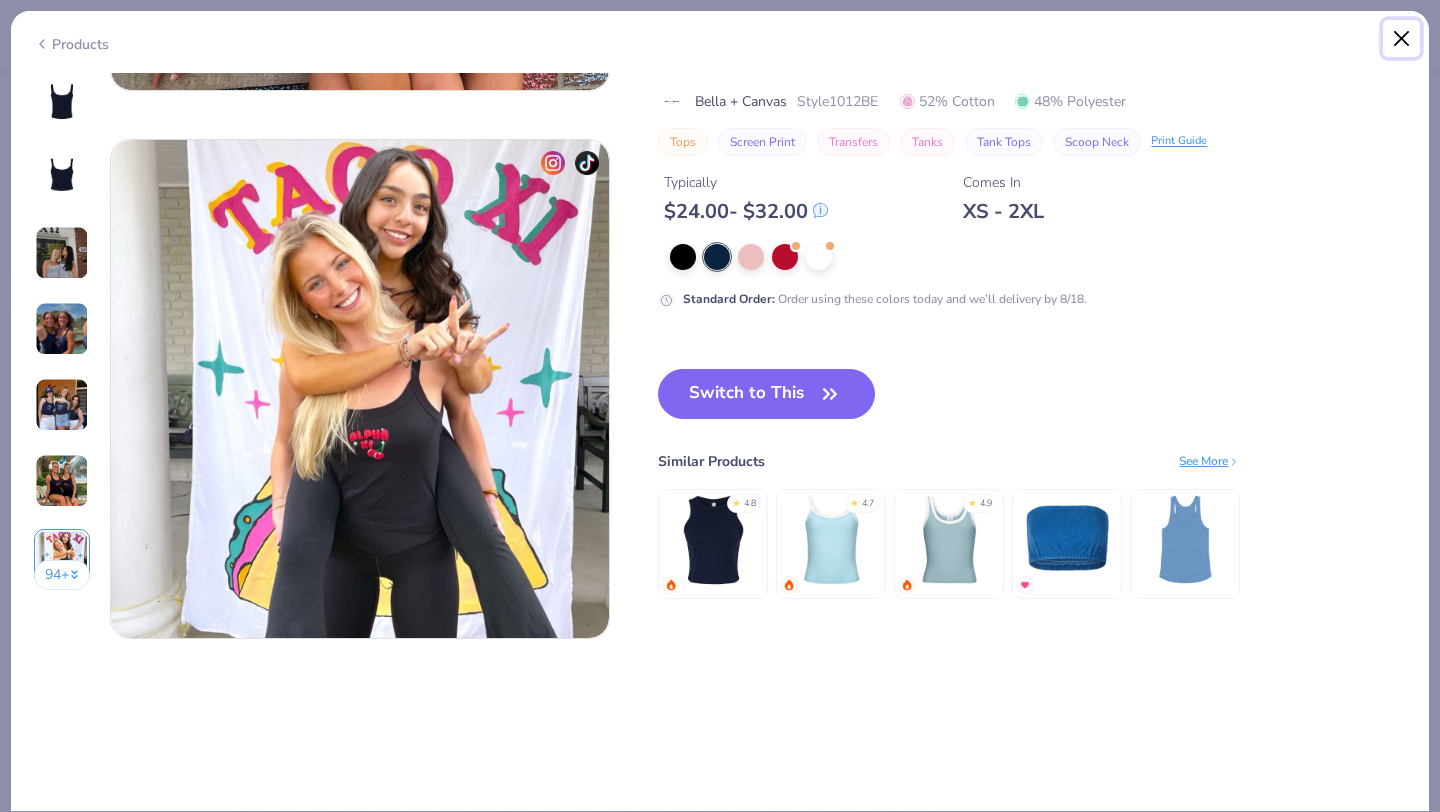 click at bounding box center (1402, 39) 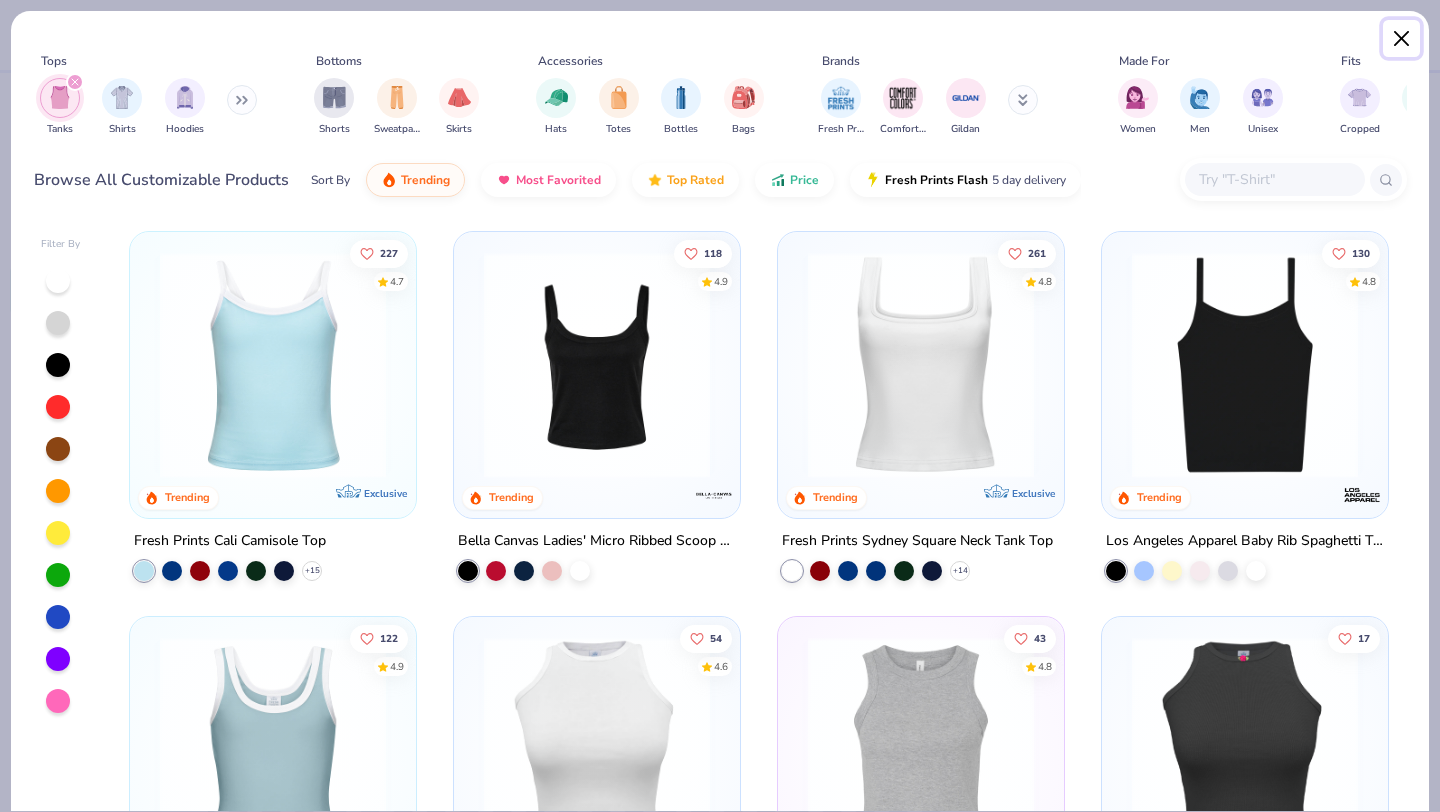 click at bounding box center (1402, 39) 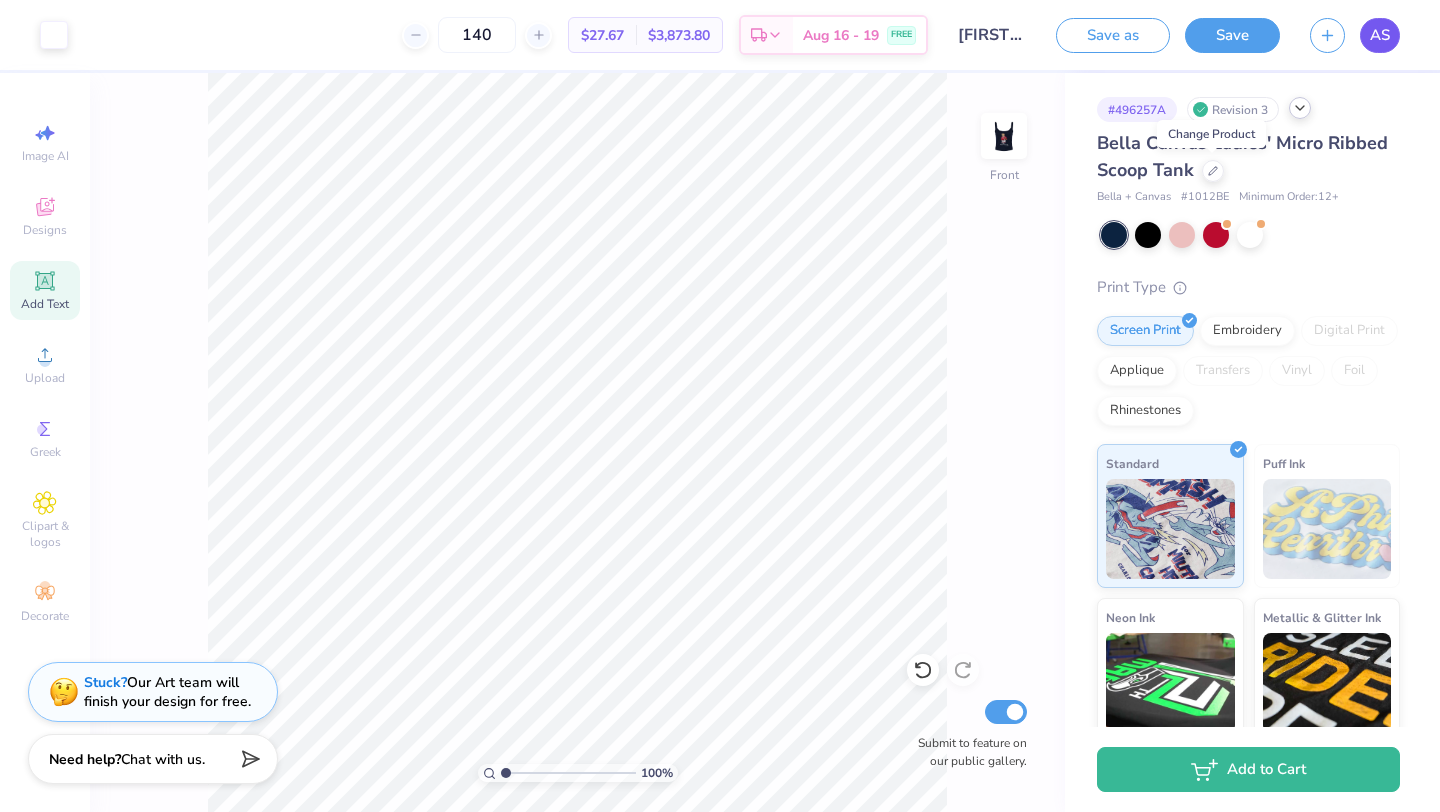 click on "AS" at bounding box center [1380, 35] 